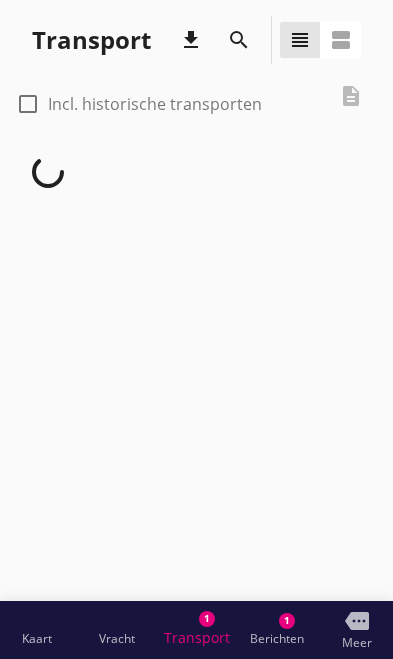 scroll, scrollTop: 0, scrollLeft: 0, axis: both 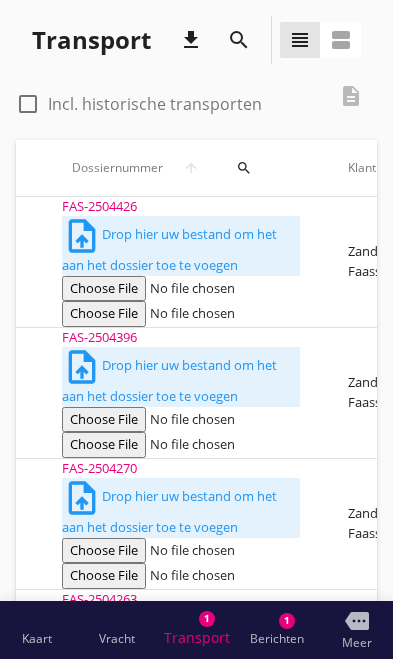 click on "FAS-2504426" at bounding box center [181, 207] 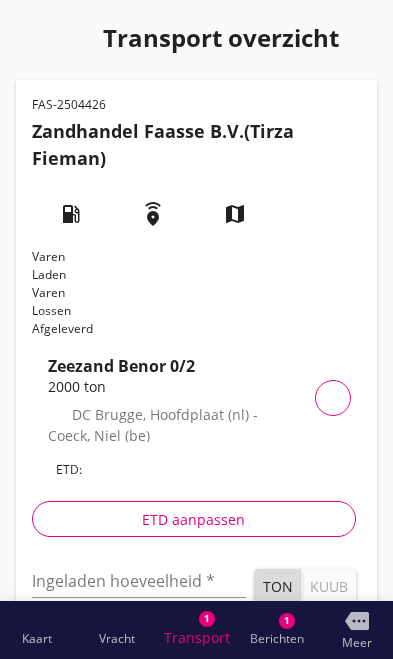 click at bounding box center (139, 581) 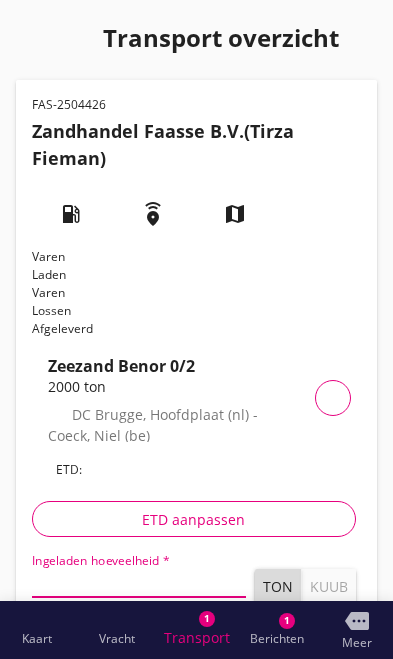 scroll, scrollTop: 48, scrollLeft: 0, axis: vertical 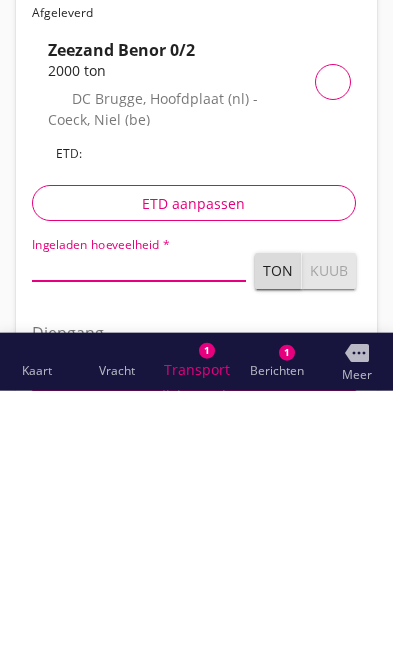 click on "Kuub" at bounding box center (329, 539) 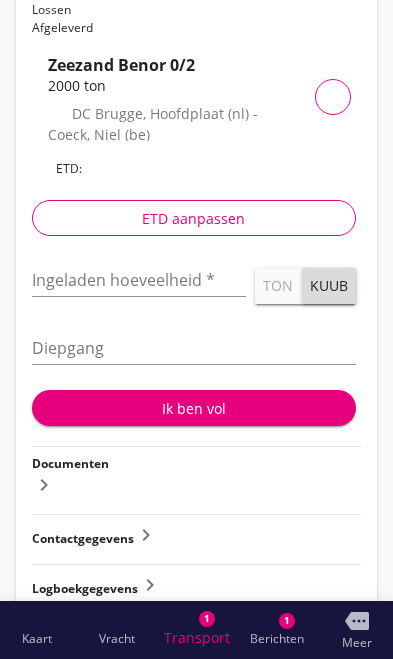 click at bounding box center (139, 280) 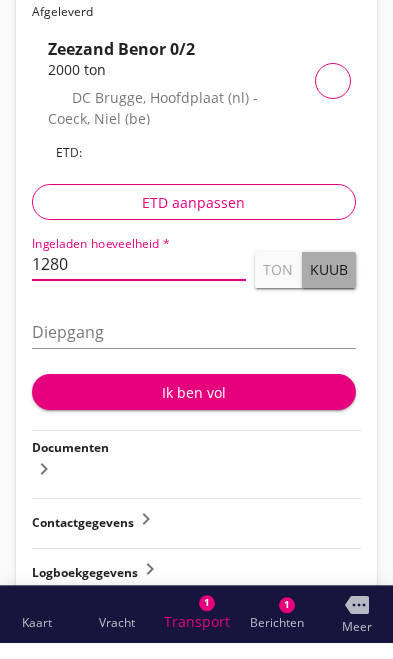 type on "1280" 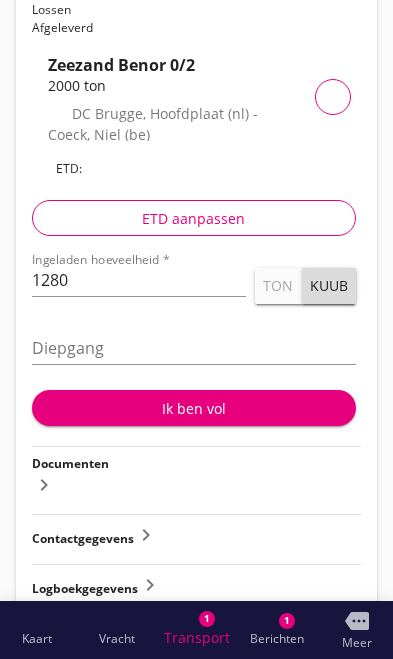 click at bounding box center [194, 348] 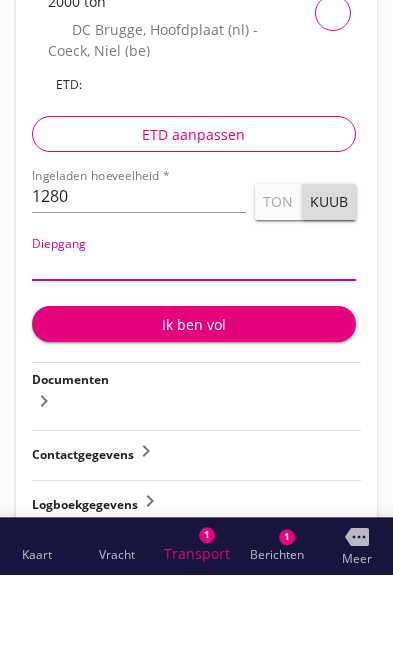 type on "3" 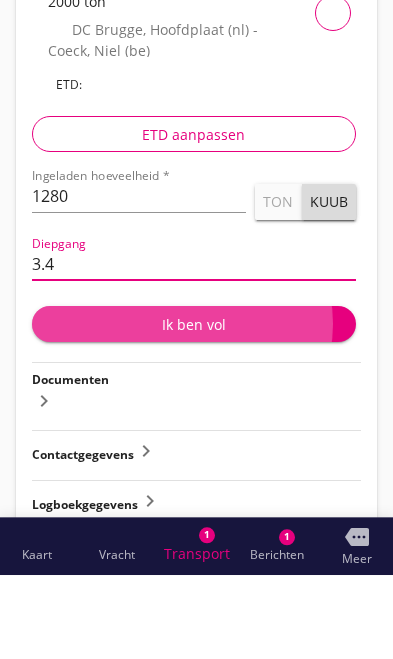 type on "3.4" 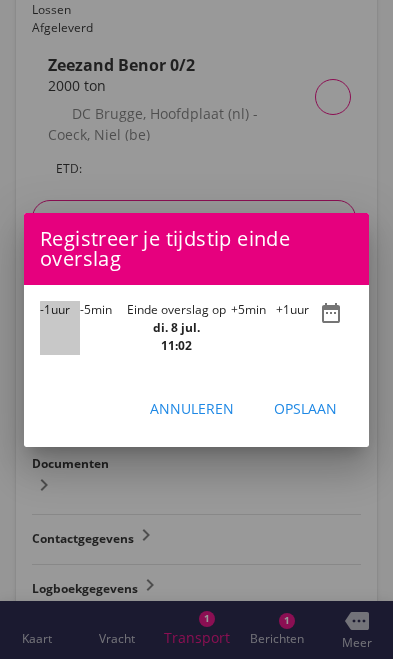 click on "-1  uur" at bounding box center [60, 328] 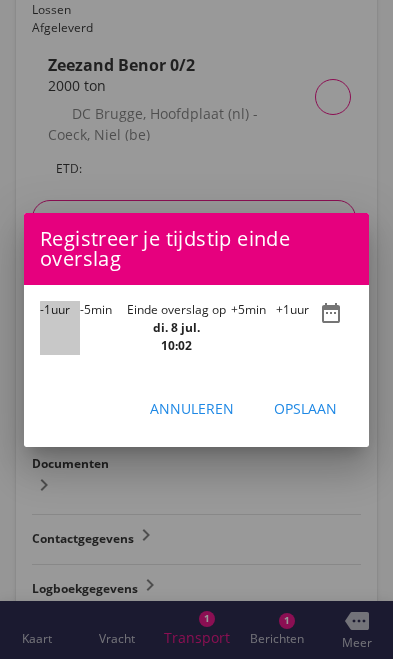 click on "-1  uur" at bounding box center (60, 328) 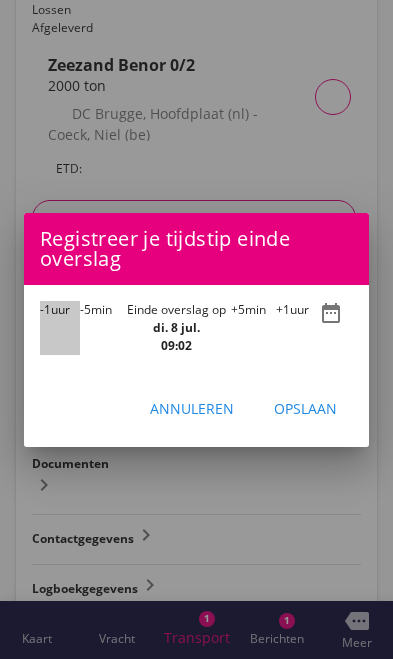 click on "-1  uur" at bounding box center [60, 328] 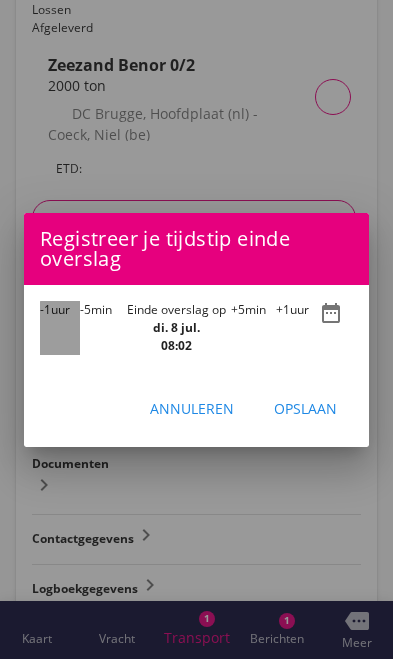 click on "-1" at bounding box center [45, 309] 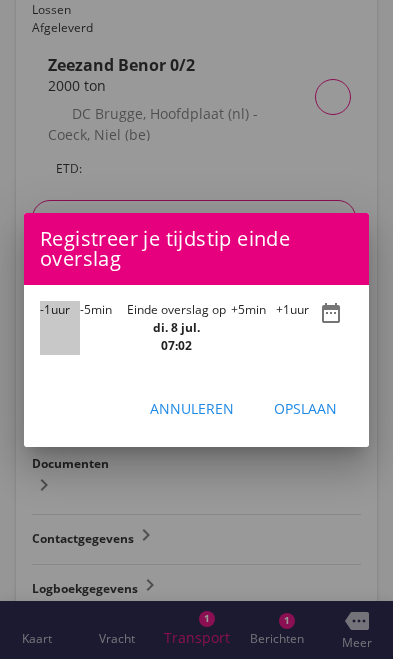 click on "-1  uur" at bounding box center [60, 328] 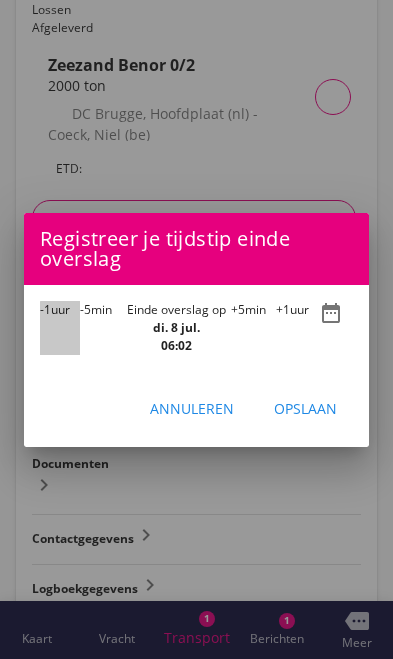 click on "-1  uur" at bounding box center [60, 328] 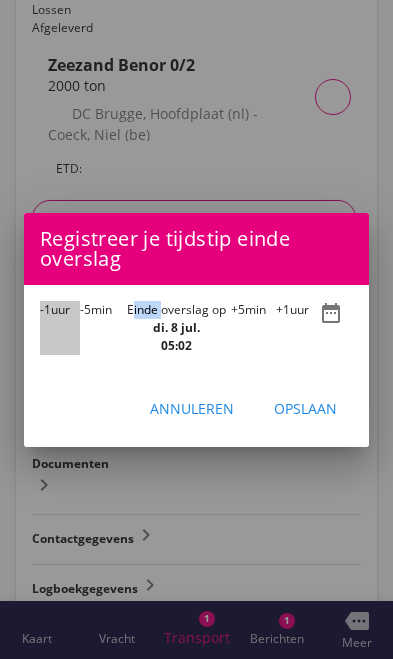 click on "-1" at bounding box center (45, 309) 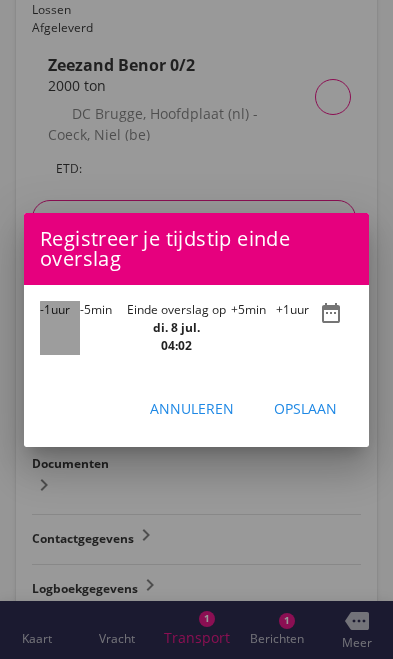 click on "-1" at bounding box center [45, 309] 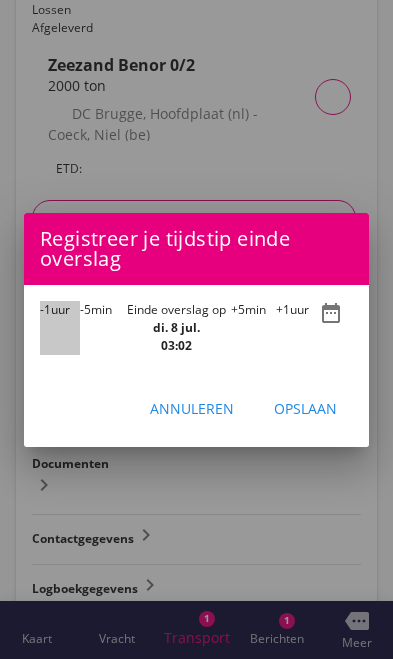 click on "-1  uur" at bounding box center (60, 328) 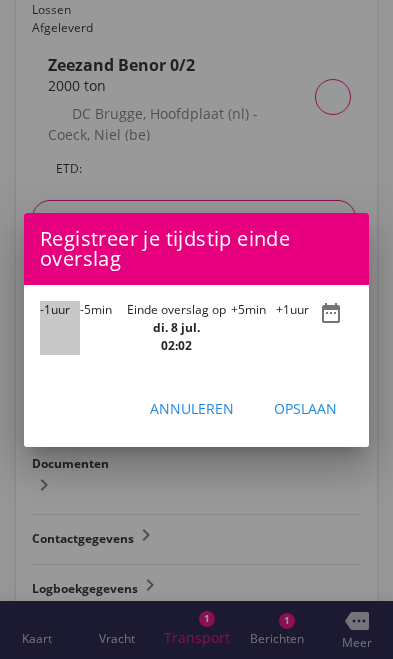 click on "-1  uur" at bounding box center (60, 328) 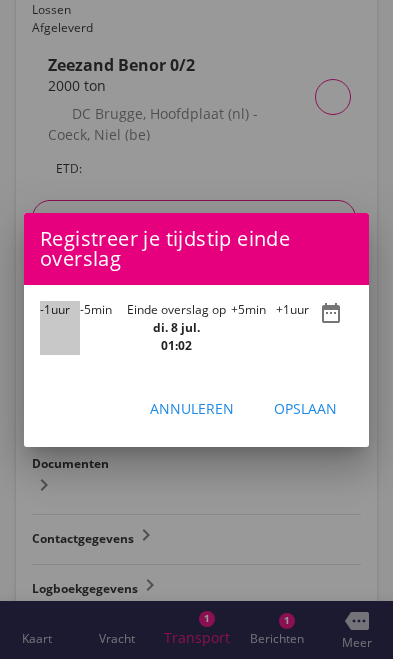 click on "-1  uur" at bounding box center (60, 328) 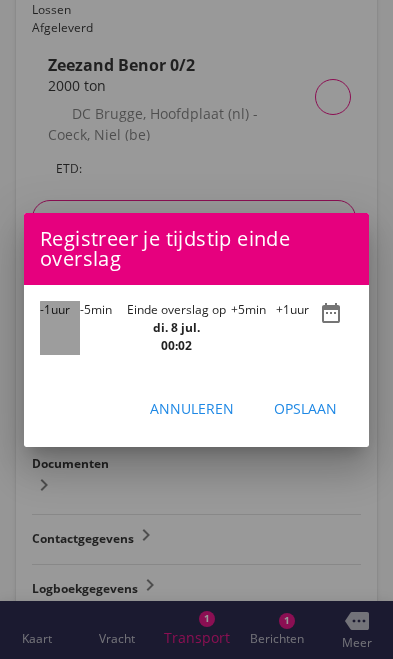 click on "-1  uur" at bounding box center (60, 328) 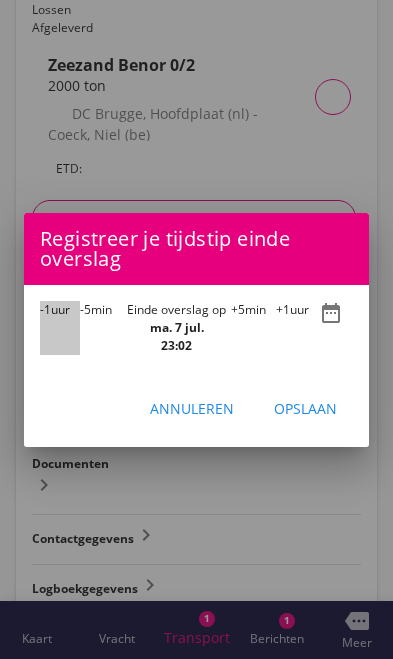 click on "-1  uur" at bounding box center [60, 328] 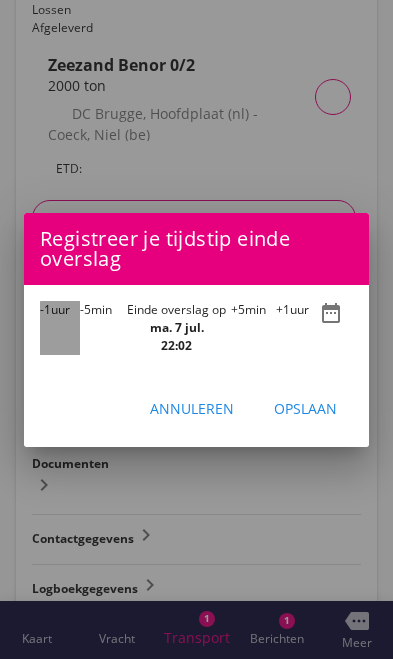 click on "-1  uur" at bounding box center (60, 328) 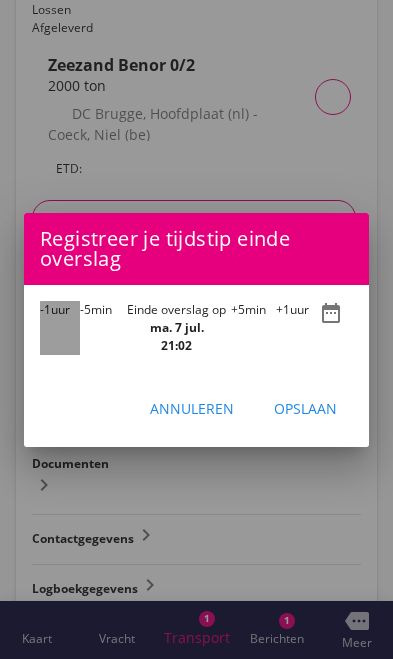 click on "-1" at bounding box center (45, 309) 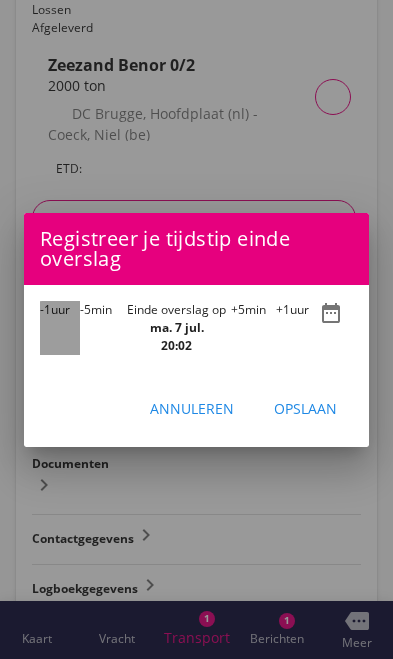 click on "-1" at bounding box center [45, 309] 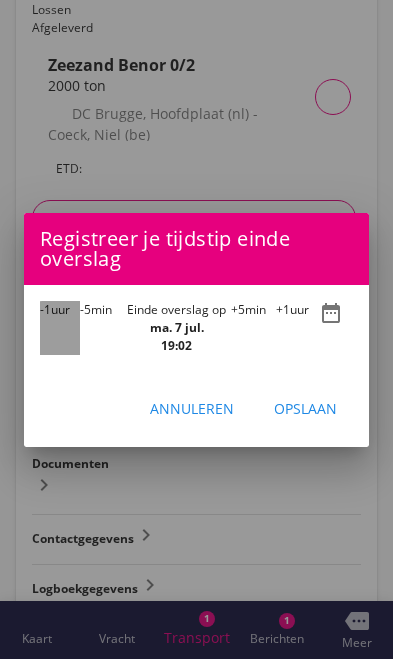 click on "-1  uur" at bounding box center [60, 328] 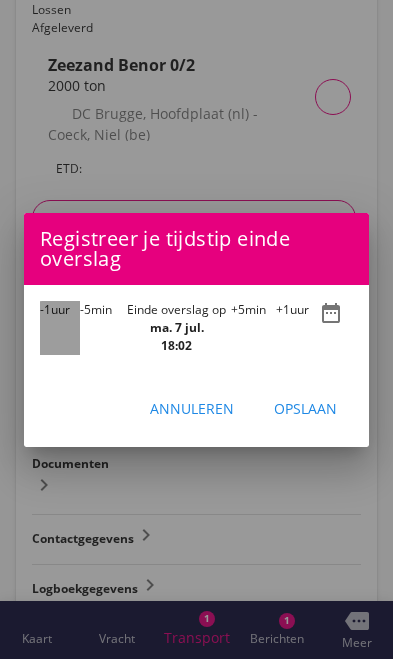 click on "-1  uur" at bounding box center [60, 328] 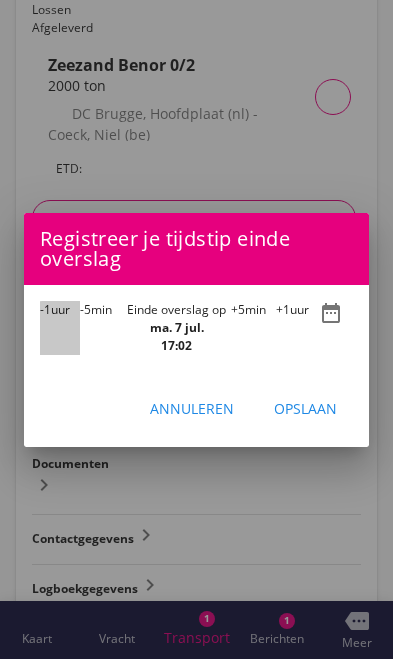 click on "-1  uur" at bounding box center [60, 328] 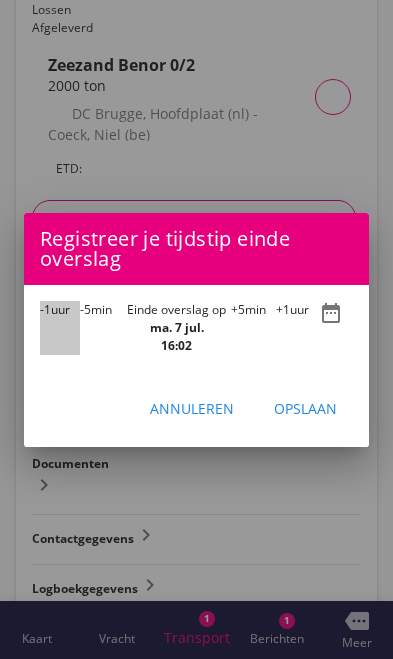 click on "-1  uur" at bounding box center (60, 328) 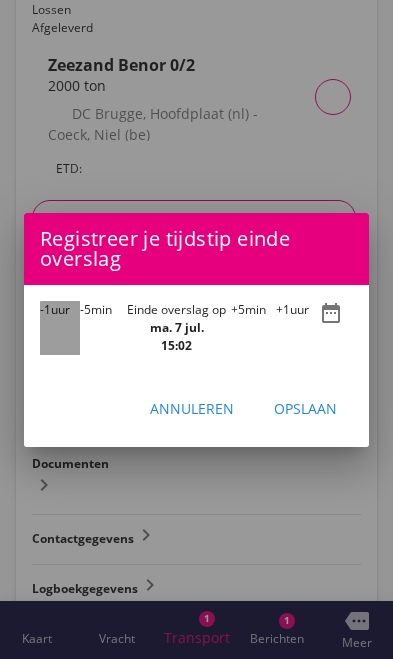 click on "-1  uur" at bounding box center [60, 328] 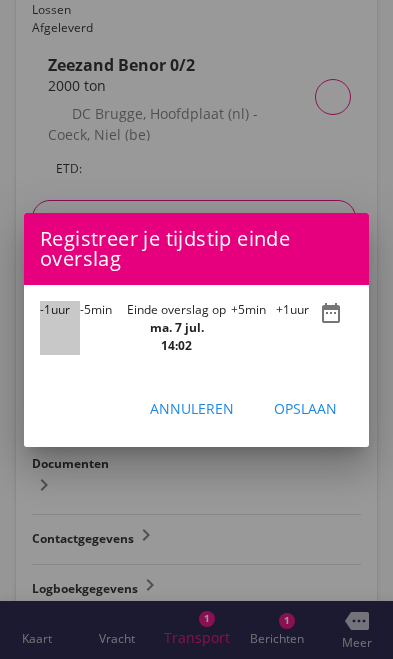 click on "-1  uur" at bounding box center (60, 328) 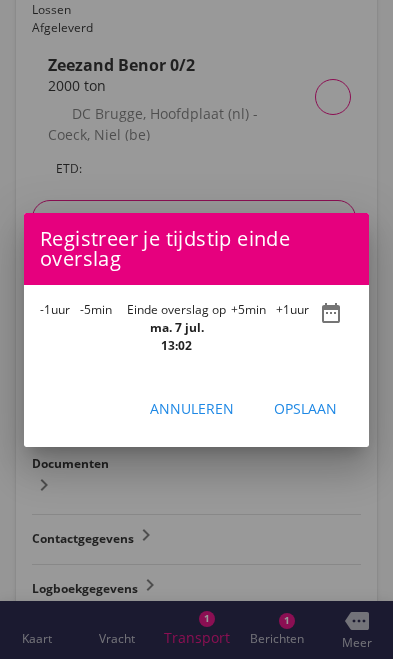 click on "-1  uur" at bounding box center (60, 328) 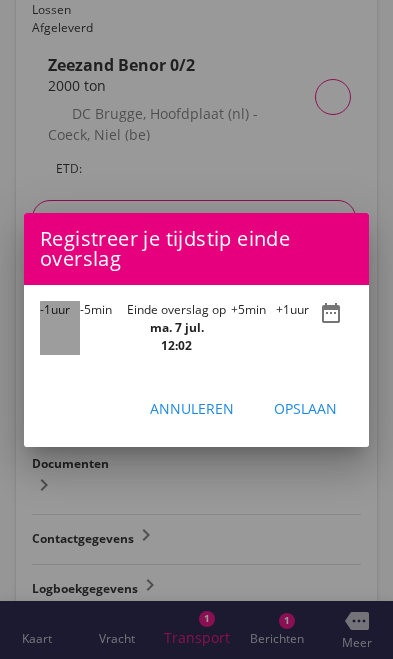 click on "-1  uur" at bounding box center [60, 328] 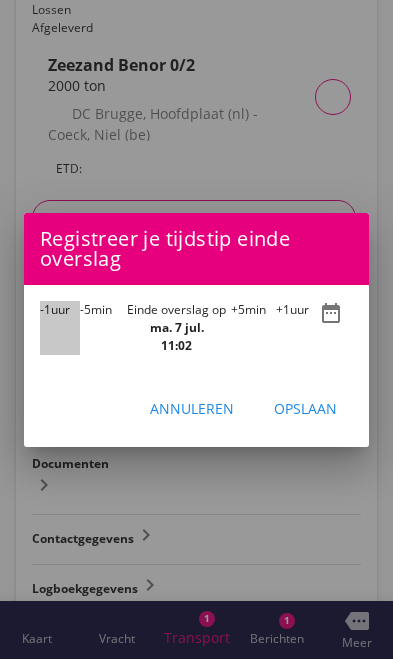 click on "-1  uur" at bounding box center (60, 328) 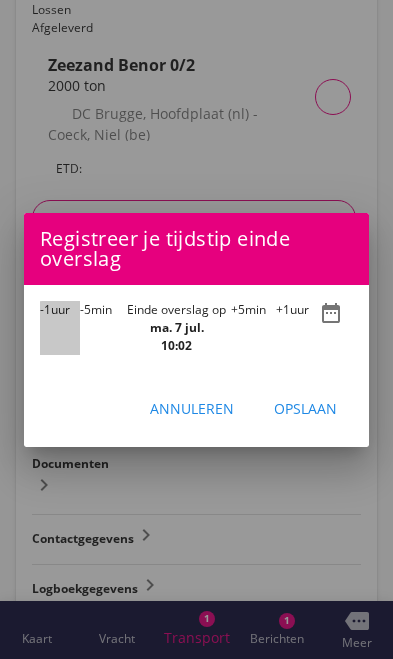 click on "-1  uur" at bounding box center [60, 328] 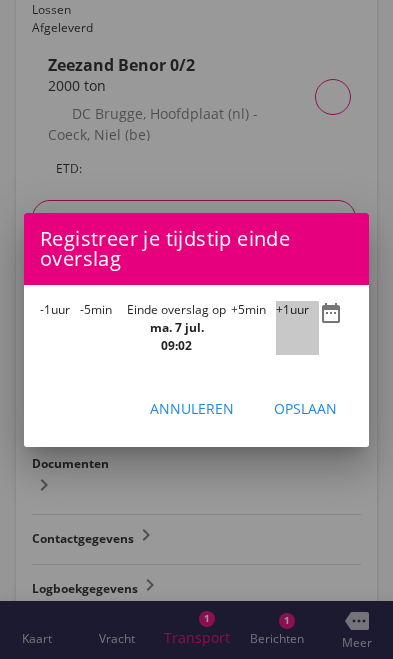 click on "+1  uur" at bounding box center (297, 328) 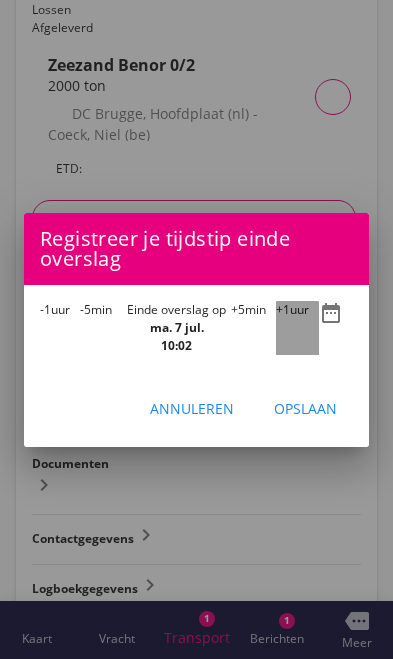 click on "+1  uur" at bounding box center (297, 328) 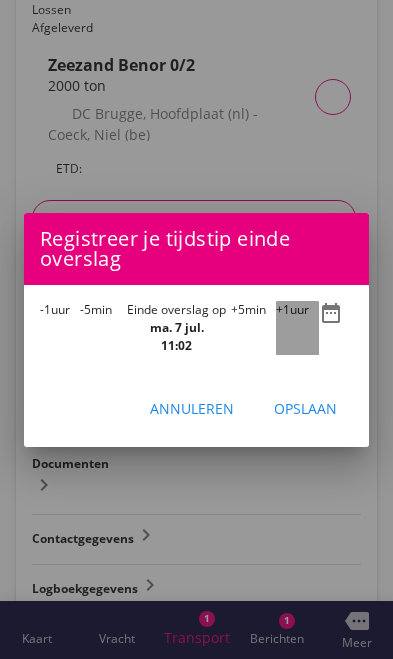 click on "+1  uur" at bounding box center [297, 328] 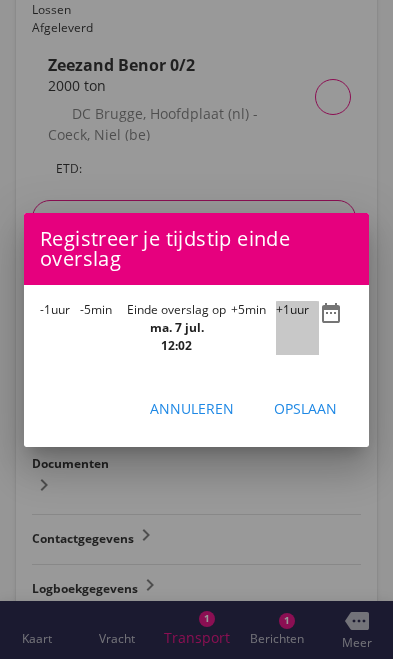 click on "+1  uur" at bounding box center [297, 328] 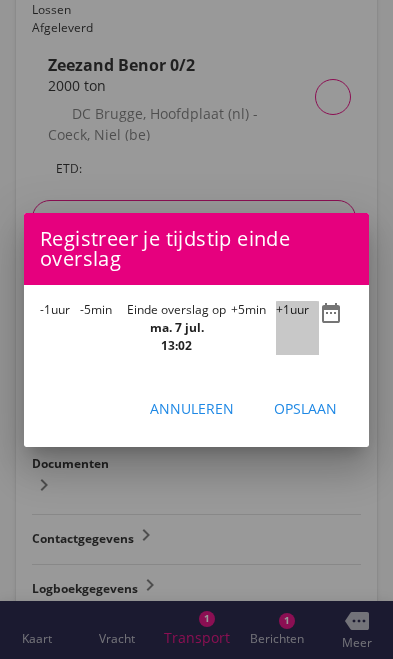 click on "+1" at bounding box center (283, 309) 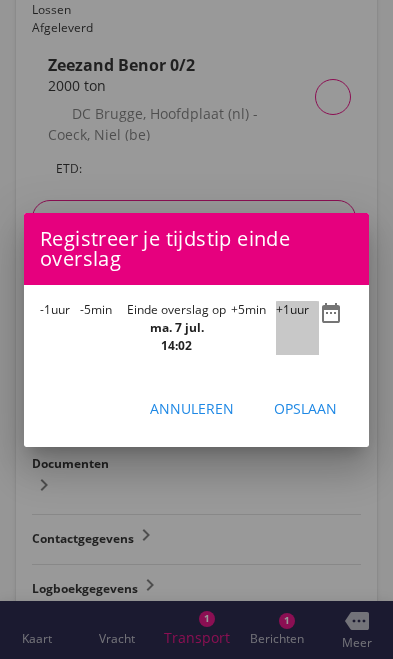 click on "+1" at bounding box center (283, 309) 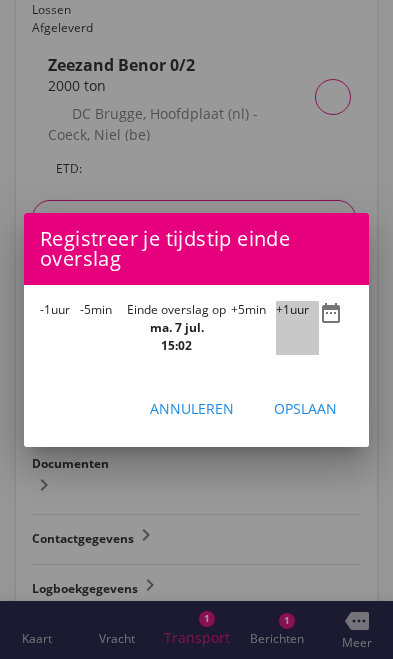 click on "+1" at bounding box center (283, 309) 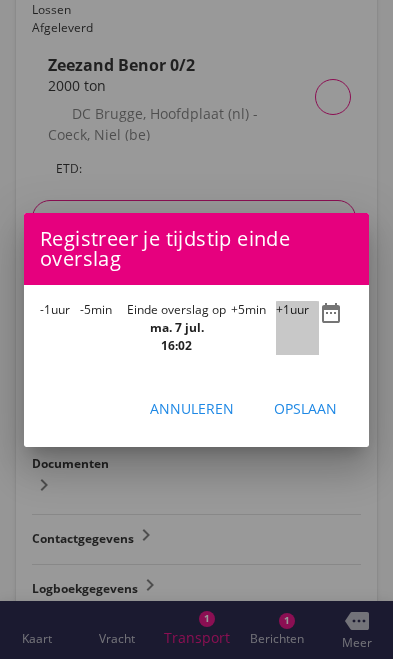click on "+1  uur" at bounding box center [297, 328] 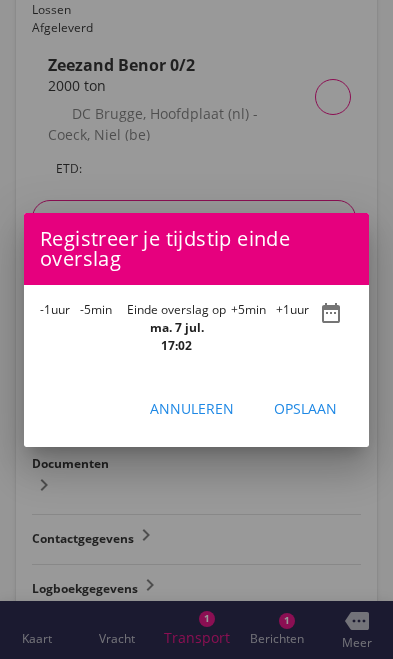 click on "+1  uur" at bounding box center [297, 328] 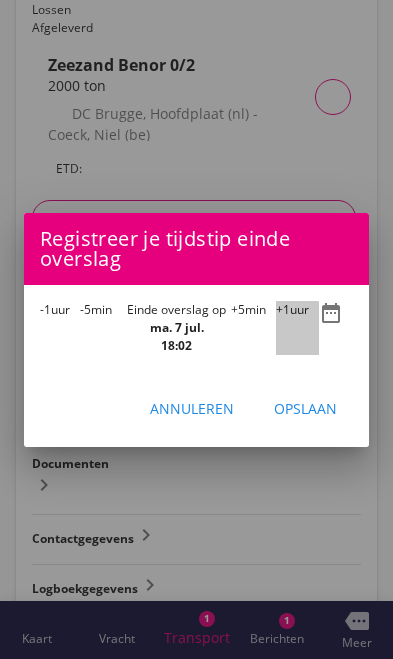 click on "+1" at bounding box center (283, 309) 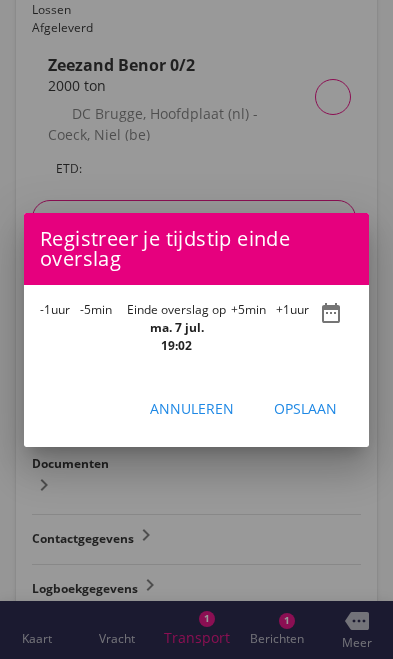 click on "Opslaan" at bounding box center (305, 408) 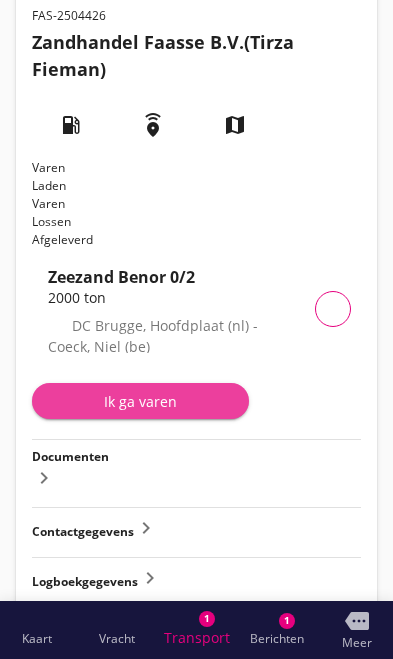 click on "Ik ga varen" at bounding box center [140, 401] 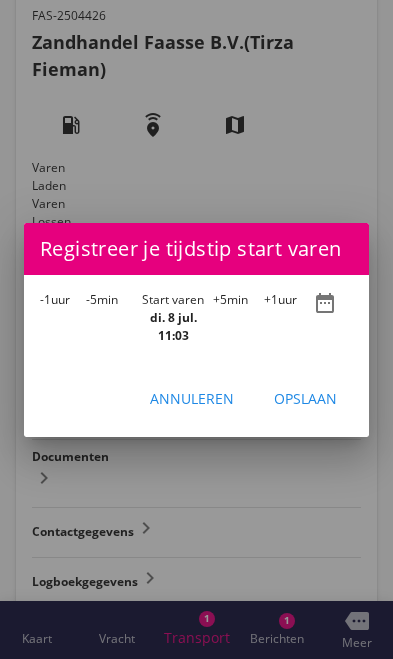 click on "-1  uur" at bounding box center [63, 318] 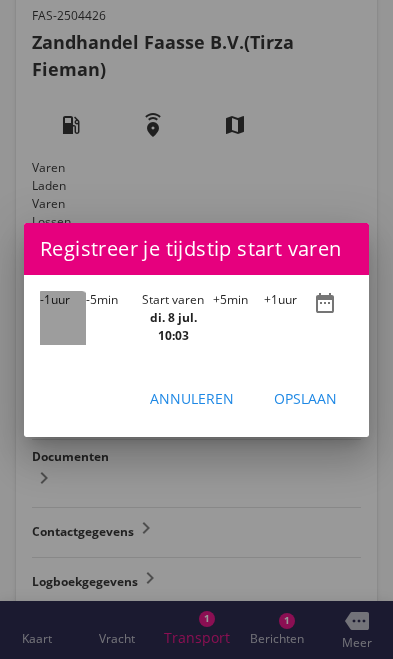 click on "-1  uur" at bounding box center [63, 318] 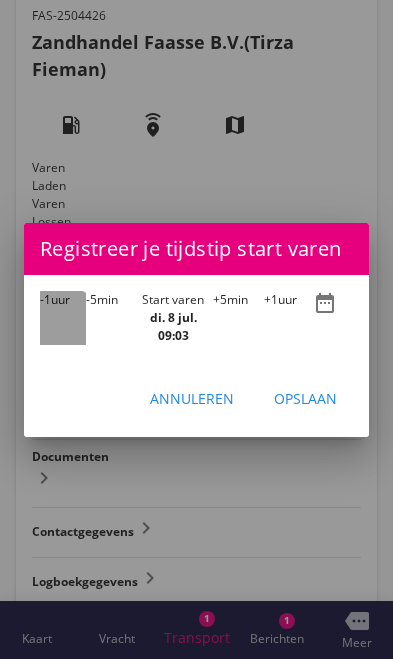 click on "-1  uur" at bounding box center (63, 318) 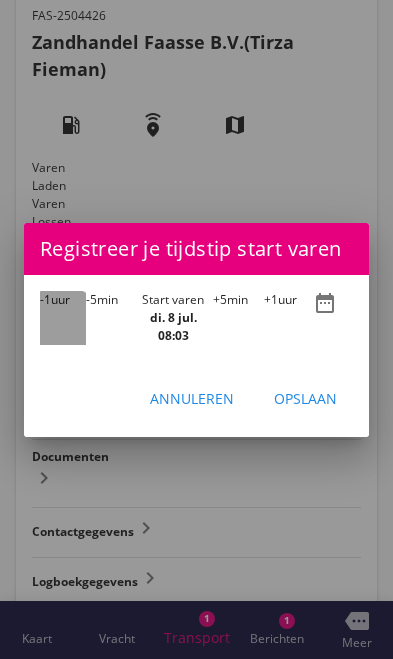 click on "-1  uur" at bounding box center (63, 318) 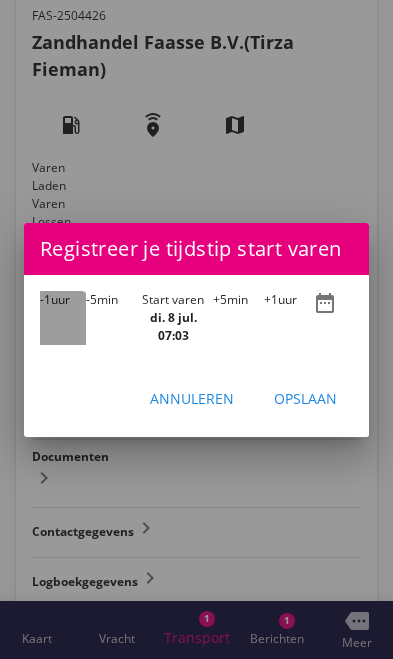 click on "-1  uur" at bounding box center [63, 318] 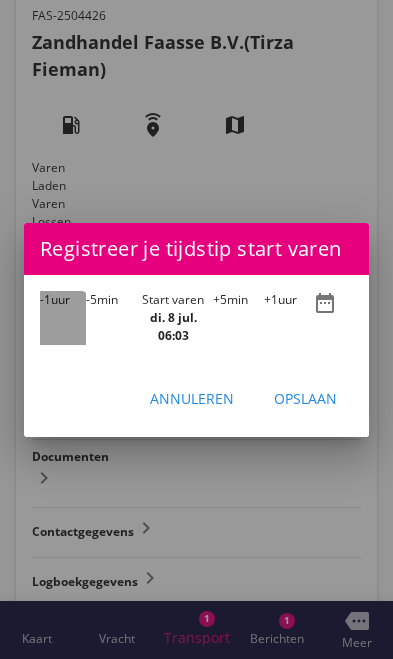 click on "-1  uur" at bounding box center [63, 318] 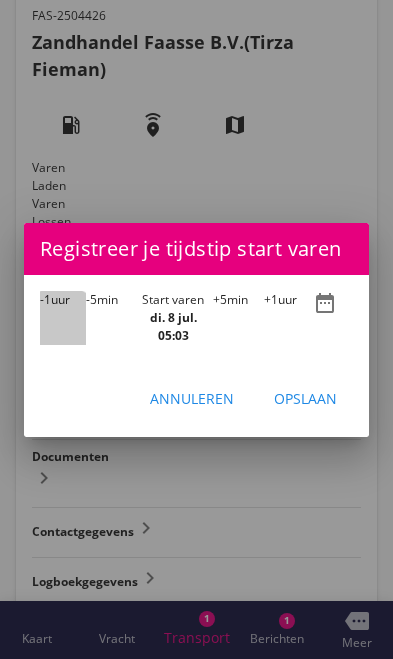 click on "-1  uur" at bounding box center (63, 318) 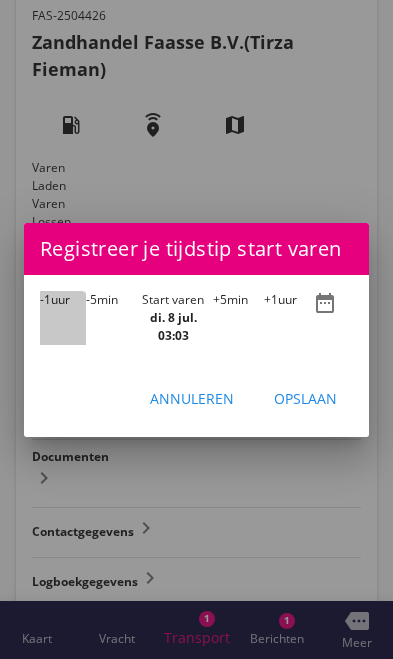 click on "-1  uur" at bounding box center (63, 318) 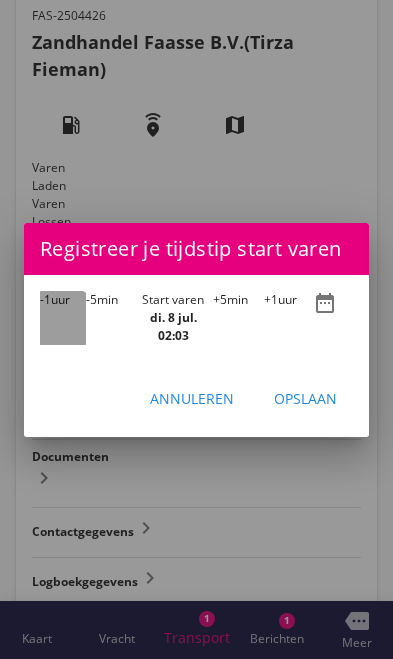 click on "-1  uur" at bounding box center [63, 318] 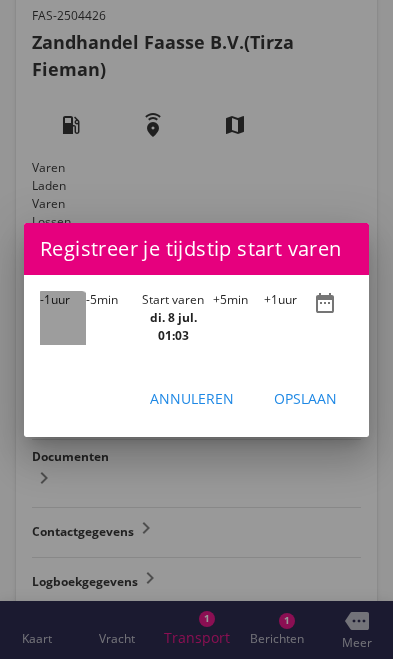click on "-1  uur" at bounding box center [63, 318] 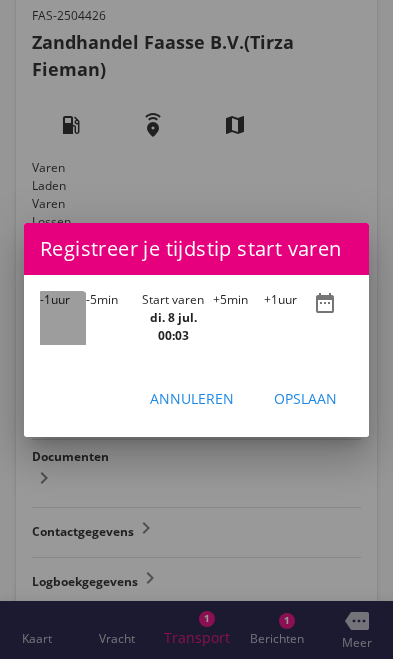 click on "-1  uur" at bounding box center [63, 318] 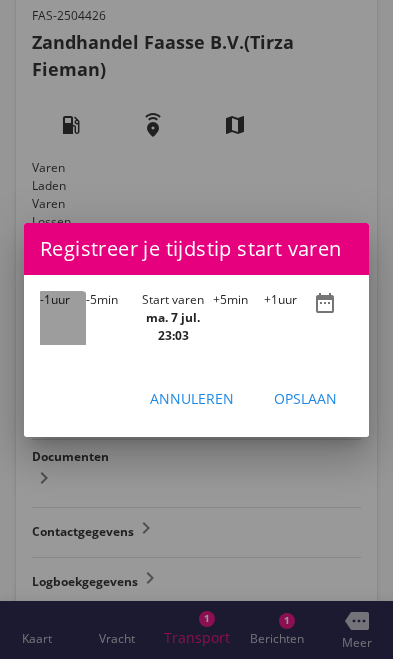 click on "-1  uur" at bounding box center (63, 318) 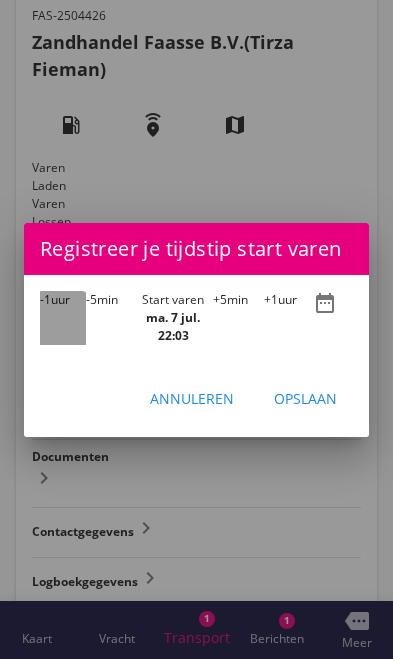 click on "-1  uur" at bounding box center [63, 318] 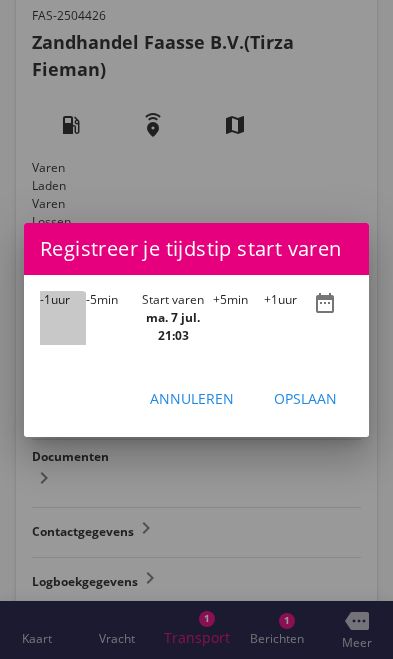 click on "-1  uur" at bounding box center (63, 318) 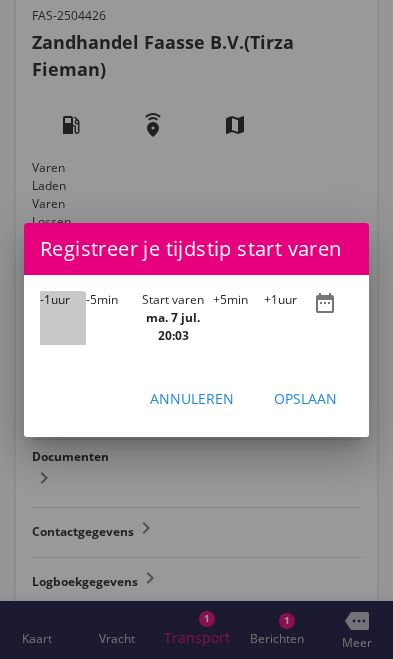 click on "-1  uur" at bounding box center (63, 318) 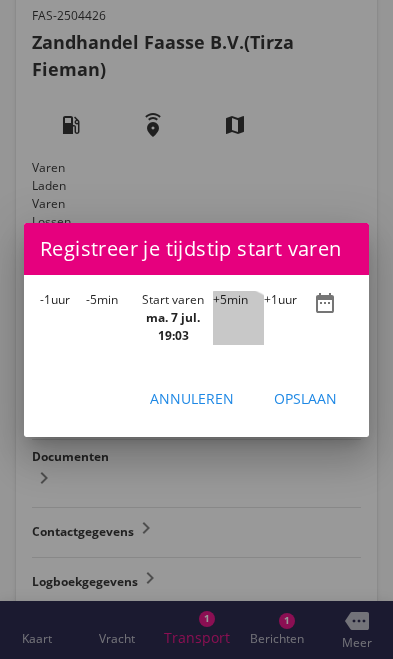 click on "+5  min" at bounding box center [238, 318] 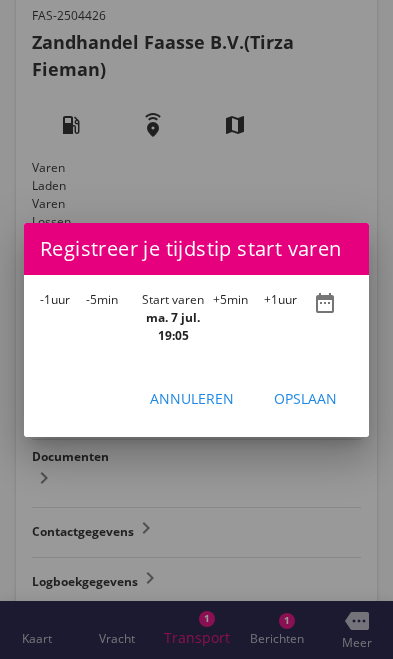 click on "+5  min" at bounding box center (238, 318) 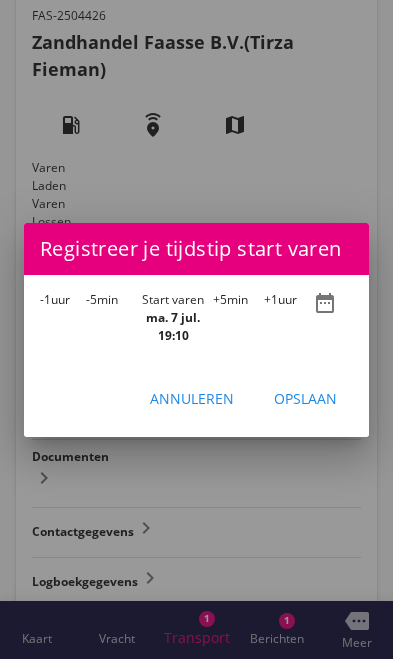 click on "Opslaan" at bounding box center [305, 398] 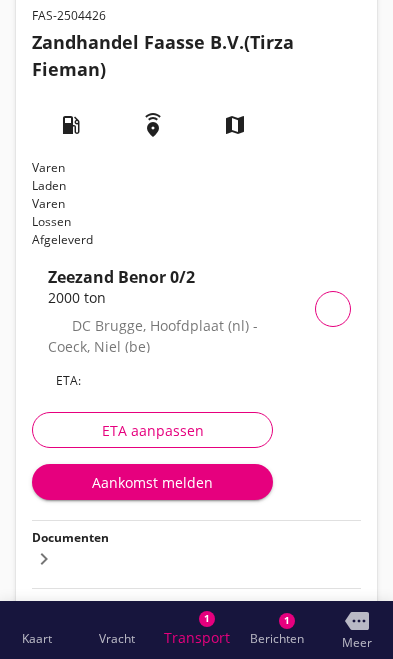 click on "Aankomst melden" at bounding box center (152, 482) 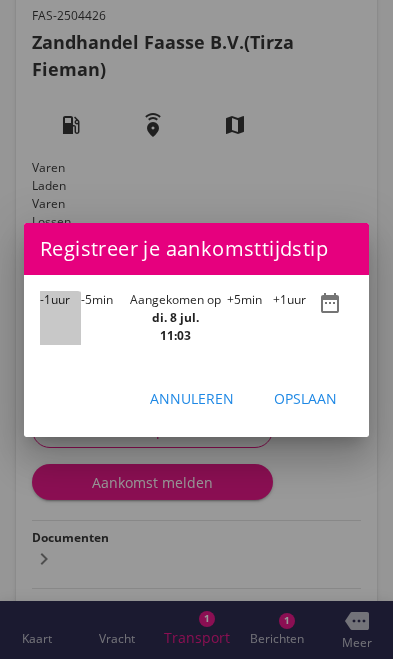 click on "-1" at bounding box center [45, 299] 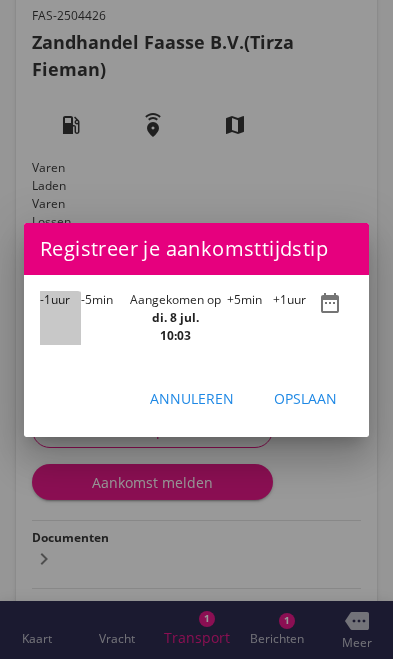 click on "-1  uur" at bounding box center (60, 318) 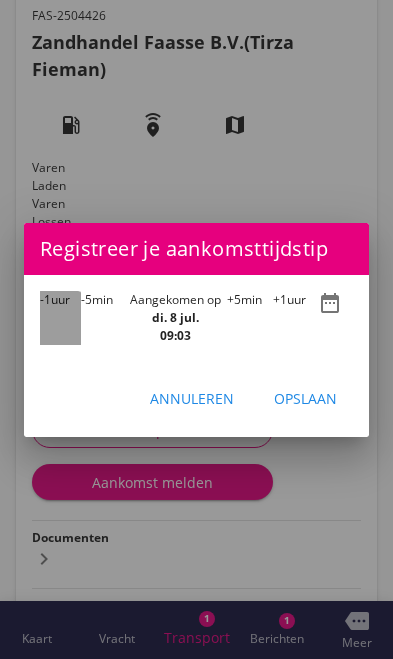 click on "-1  uur" at bounding box center (60, 318) 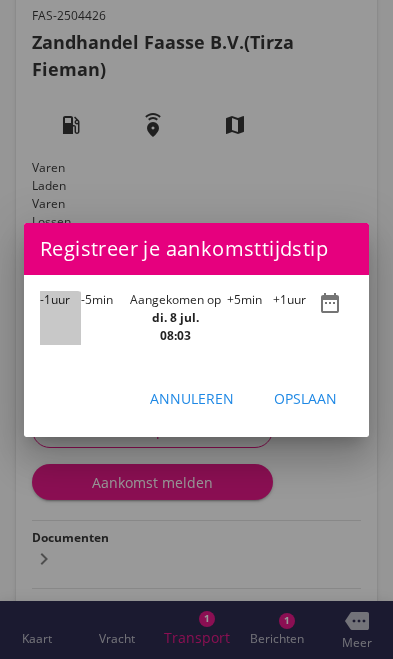 click on "-1  uur" at bounding box center (60, 318) 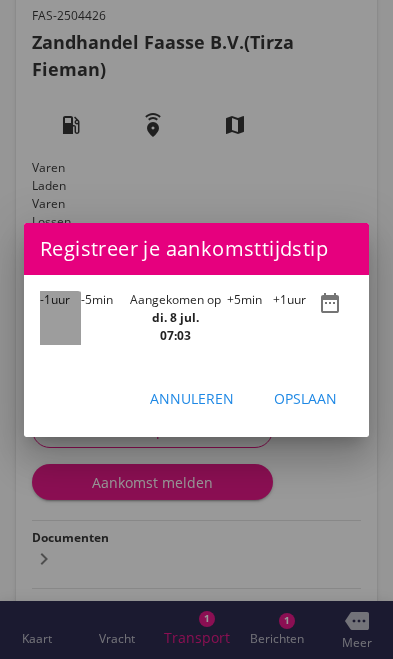 click on "-1  uur" at bounding box center [60, 318] 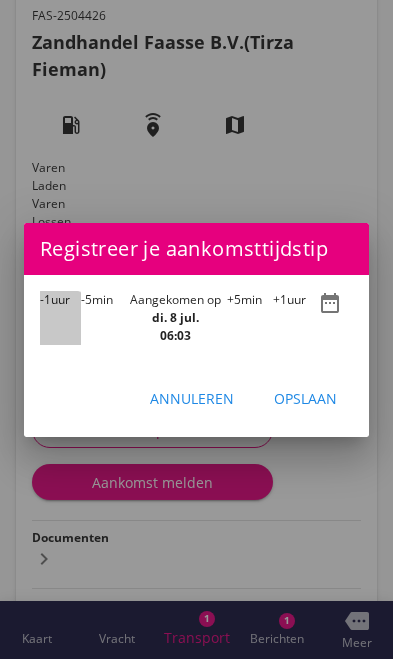 click on "-1  uur" at bounding box center [60, 318] 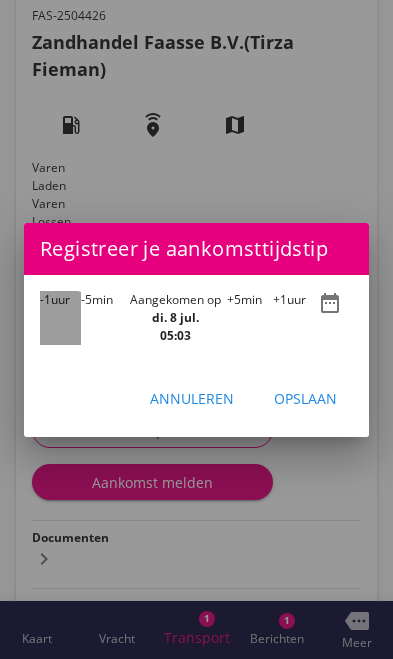 click on "-1  uur" at bounding box center (60, 318) 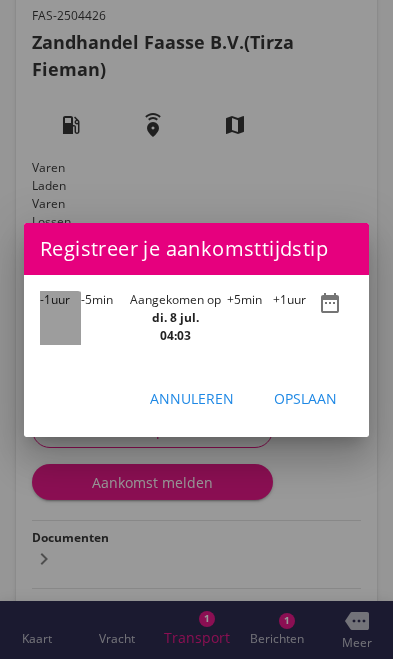 click on "-1  uur" at bounding box center [60, 318] 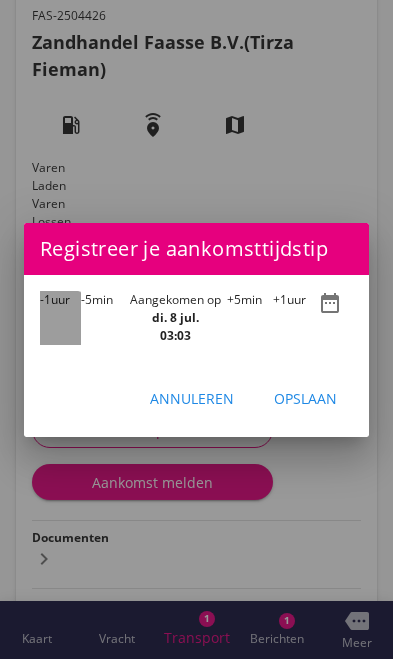 click on "-1  uur" at bounding box center (60, 318) 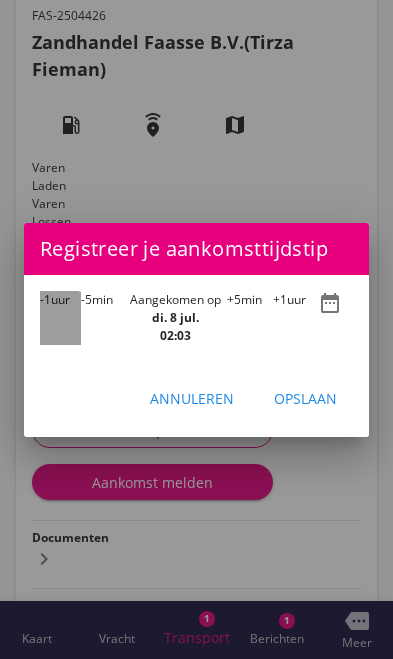 click on "-1  uur" at bounding box center (60, 318) 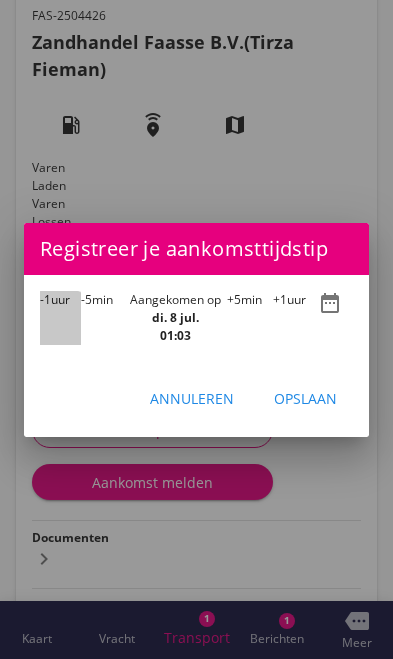 click on "-1  uur" at bounding box center [60, 318] 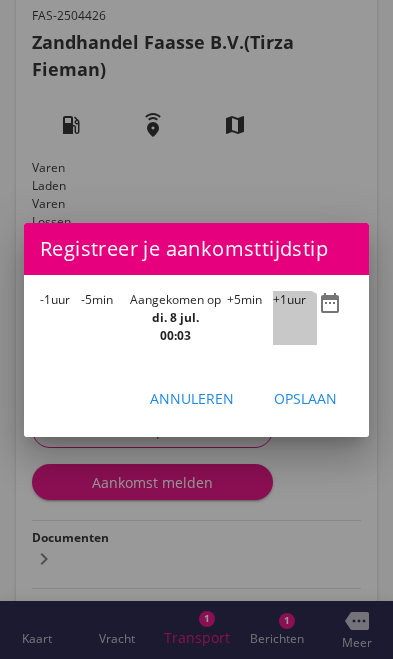 click on "+1  uur" at bounding box center (295, 318) 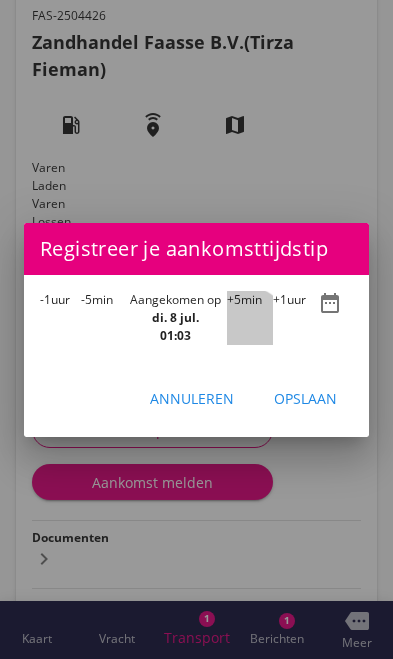 click on "+5  min" at bounding box center (250, 318) 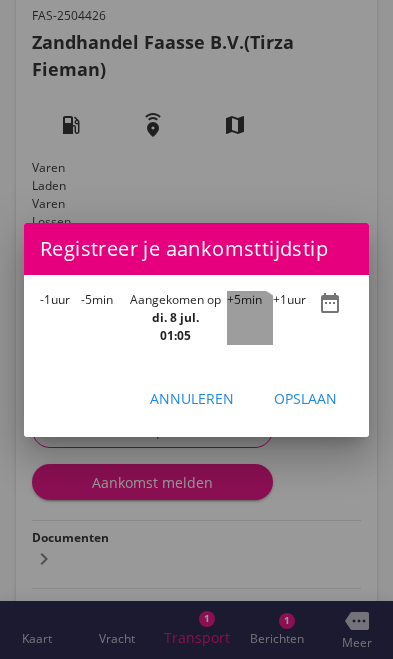 click on "+5  min" at bounding box center (250, 318) 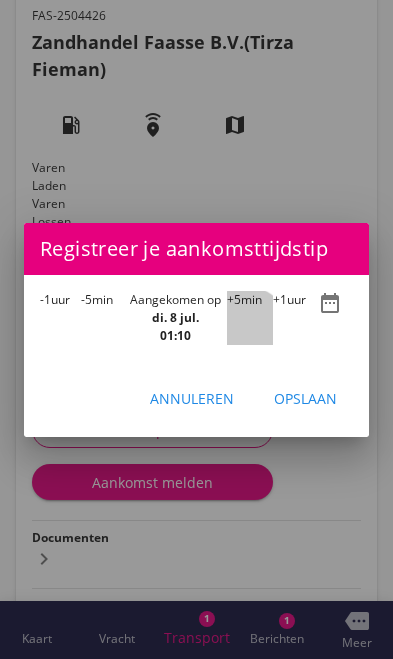 click on "+5" at bounding box center (234, 299) 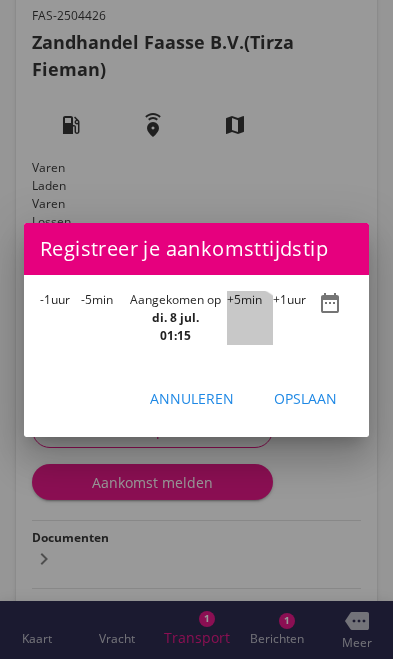 click on "+5" at bounding box center (234, 299) 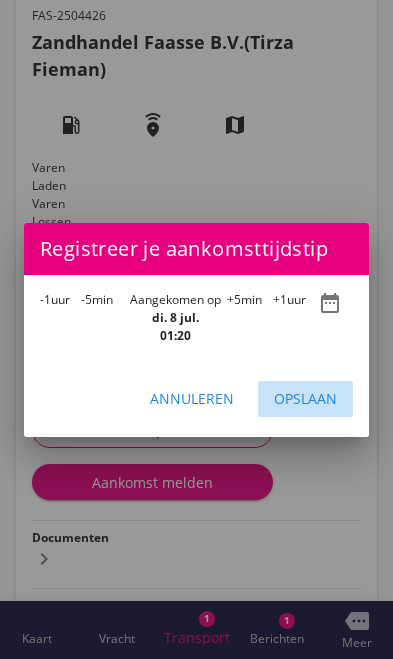 click on "Opslaan" at bounding box center [305, 398] 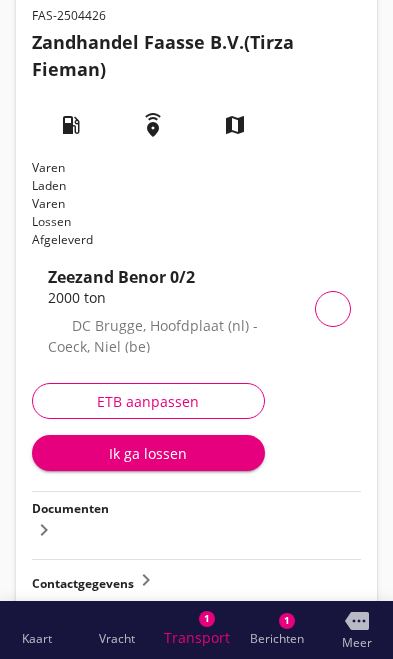 click on "Ik ga lossen" at bounding box center (148, 453) 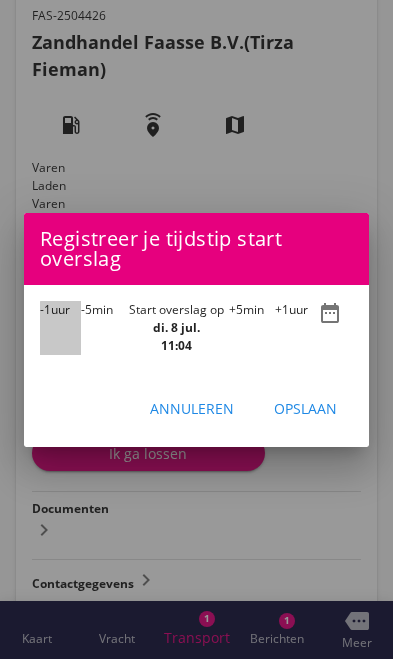 click on "-1  uur" at bounding box center [60, 328] 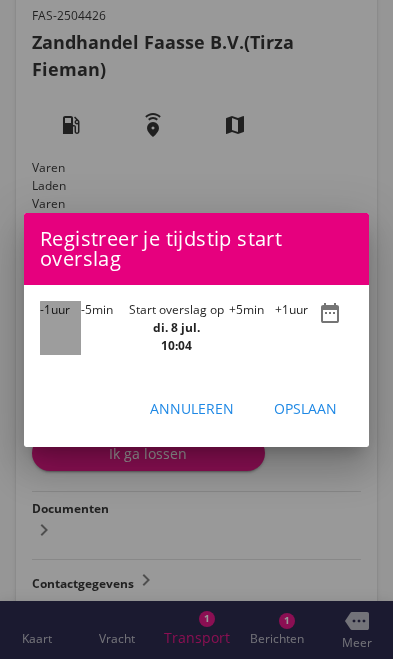 click on "-1  uur" at bounding box center [60, 328] 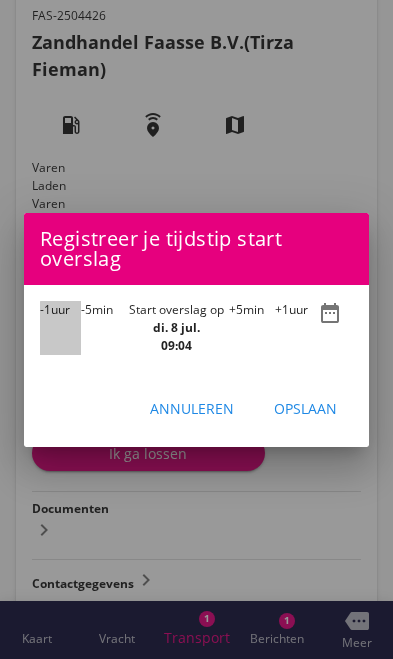 click on "-1  uur" at bounding box center (60, 328) 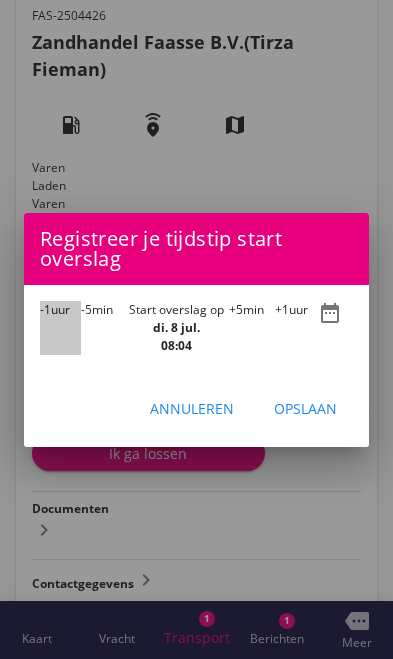 click on "-1  uur" at bounding box center (60, 328) 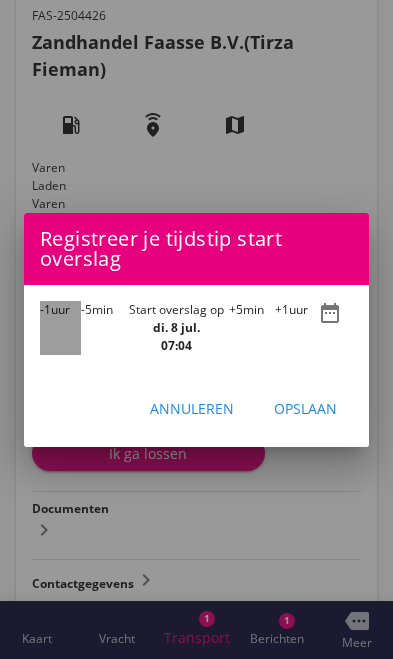 click on "-1  uur" at bounding box center (60, 328) 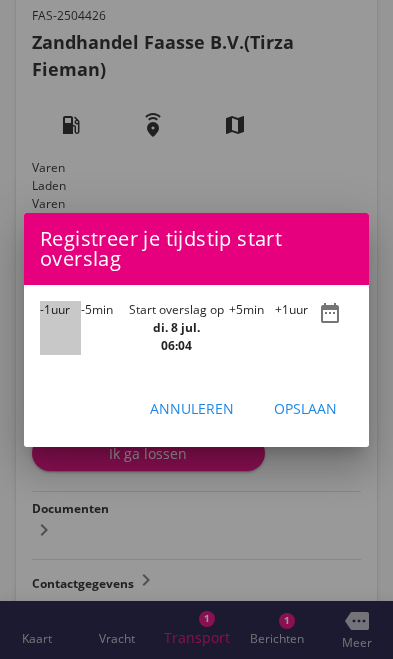 click on "-1  uur" at bounding box center [60, 328] 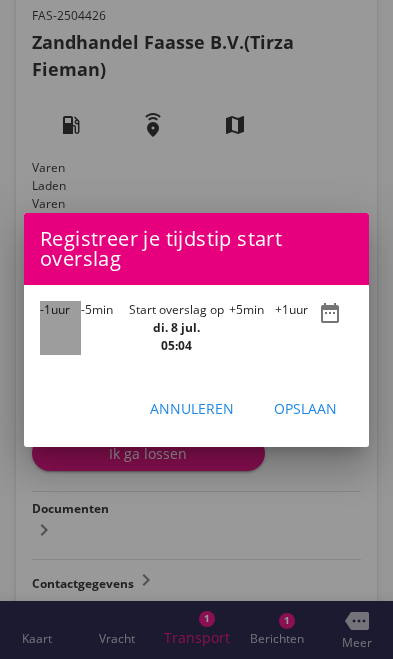 click on "-1  uur" at bounding box center (60, 328) 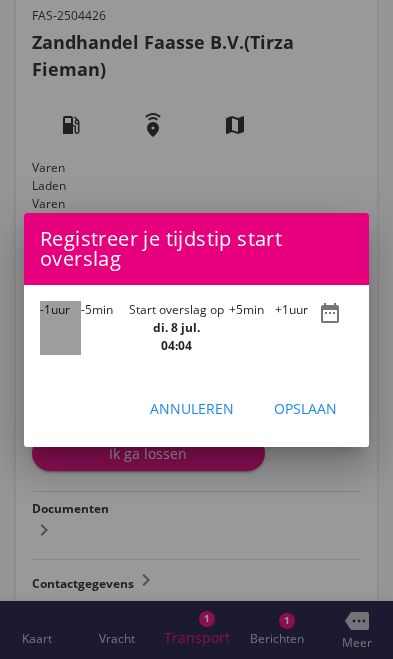 click on "-1  uur" at bounding box center (60, 328) 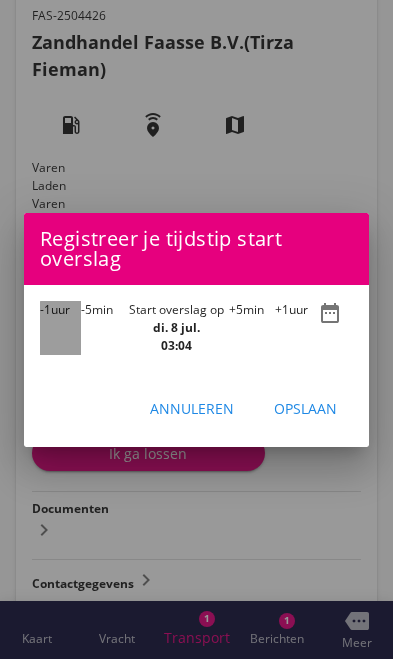 click on "-1  uur" at bounding box center [60, 328] 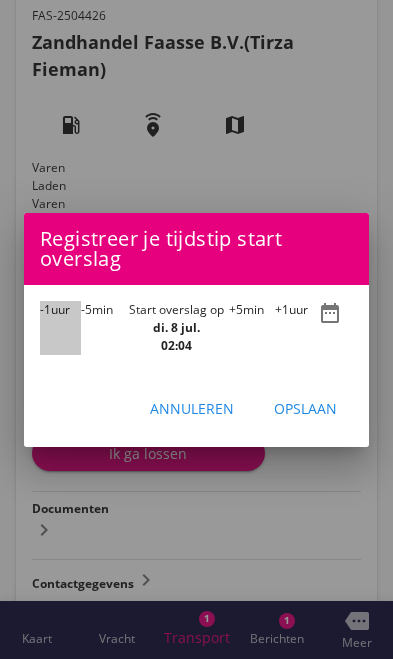 click on "-1  uur" at bounding box center [60, 328] 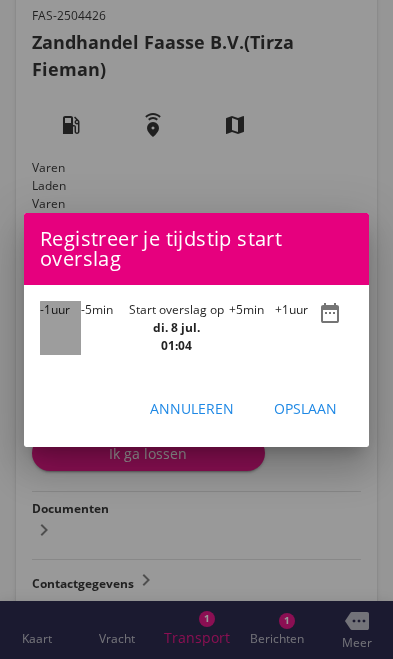 click on "-1  uur" at bounding box center (60, 328) 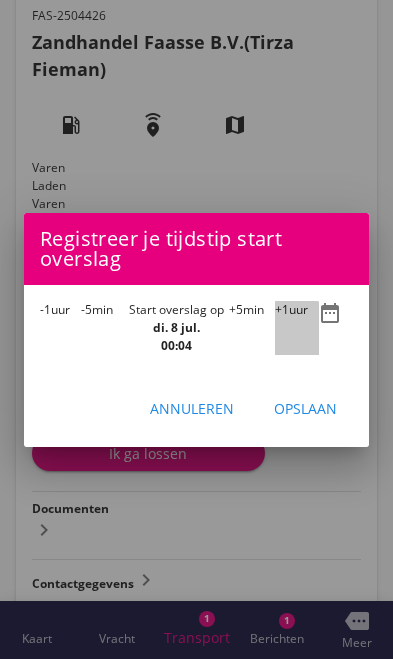 click on "+1  uur" at bounding box center (297, 328) 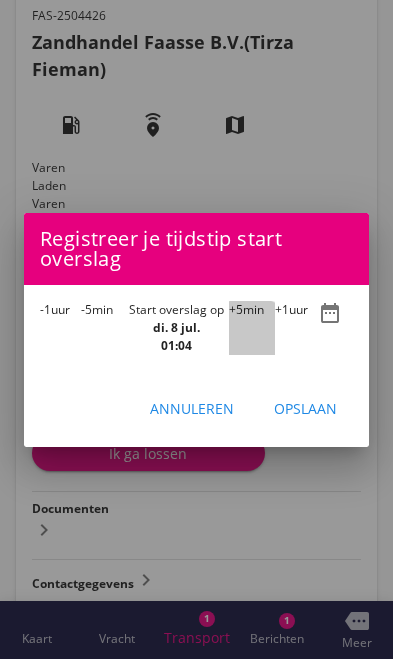 click on "+5  min" at bounding box center (252, 328) 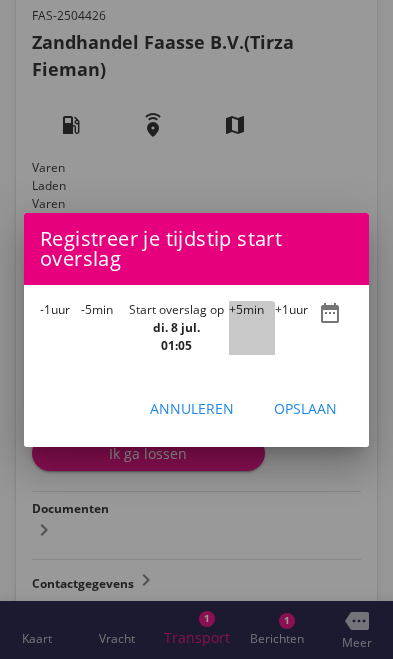 click on "+5  min" at bounding box center [252, 328] 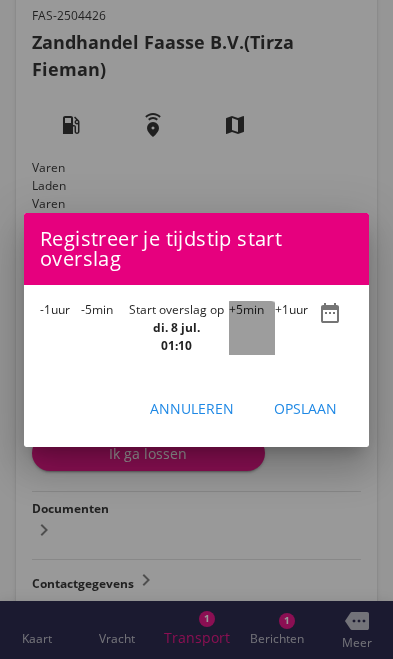 click on "+5  min" at bounding box center (252, 328) 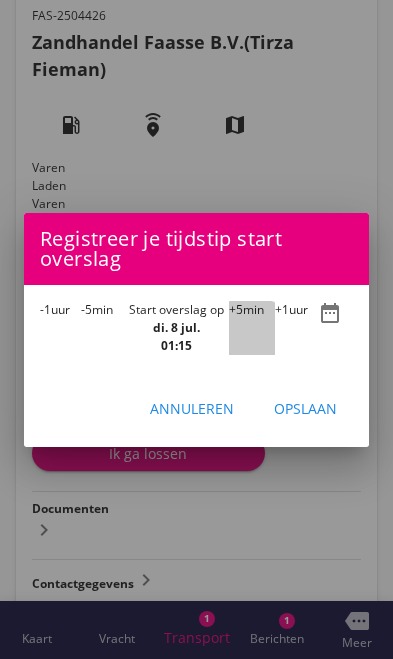 click on "+5  min" at bounding box center (252, 328) 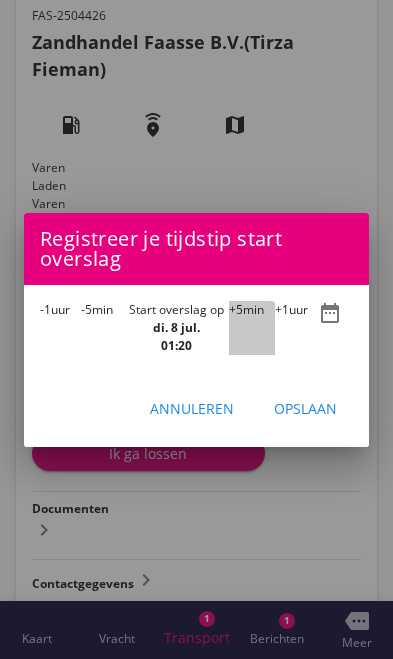 click on "+5  min" at bounding box center (252, 328) 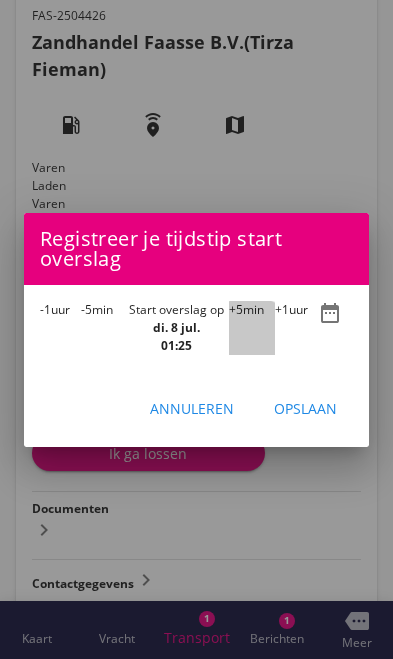 click on "+5  min" at bounding box center [252, 328] 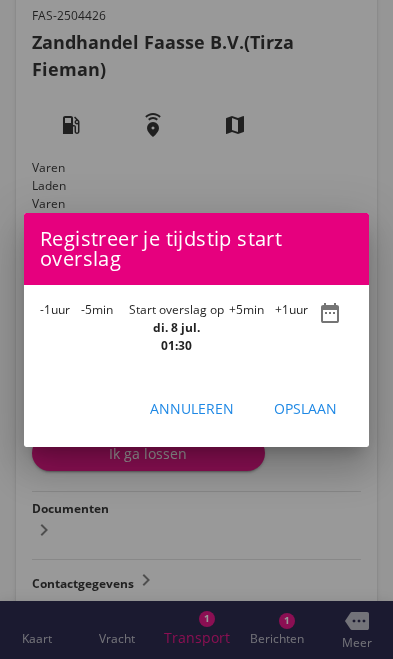 click on "Opslaan" at bounding box center [305, 409] 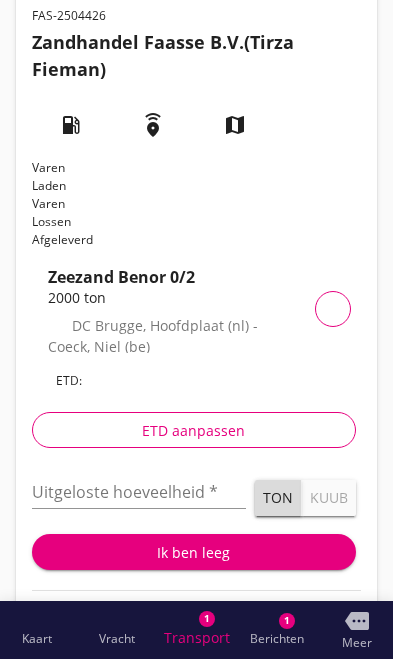click at bounding box center (139, 492) 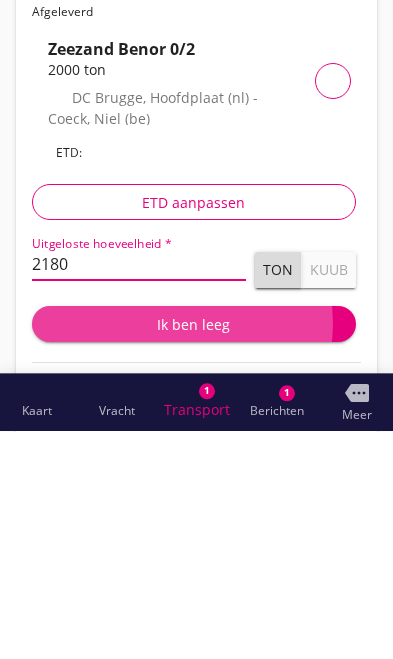 type on "2180" 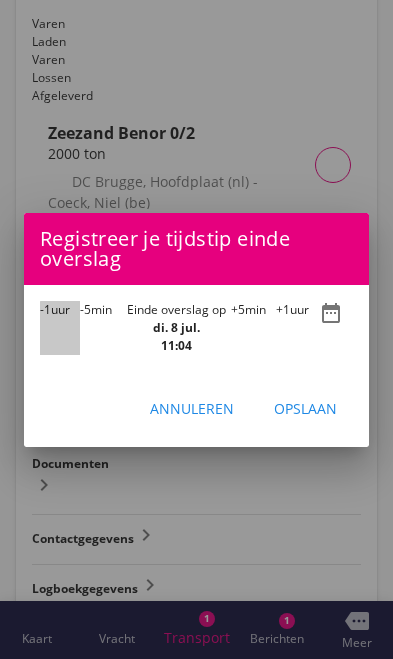 click on "-1  uur" at bounding box center (60, 328) 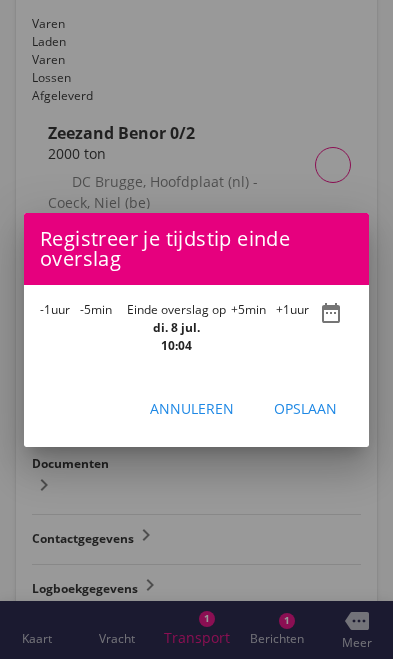 click on "-1  uur" at bounding box center [60, 328] 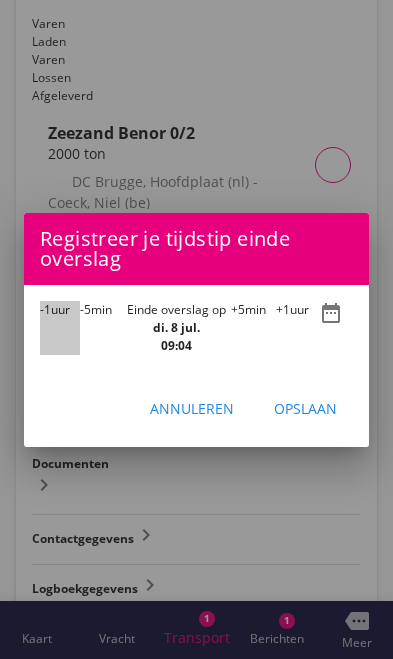 click on "-1  uur" at bounding box center (60, 328) 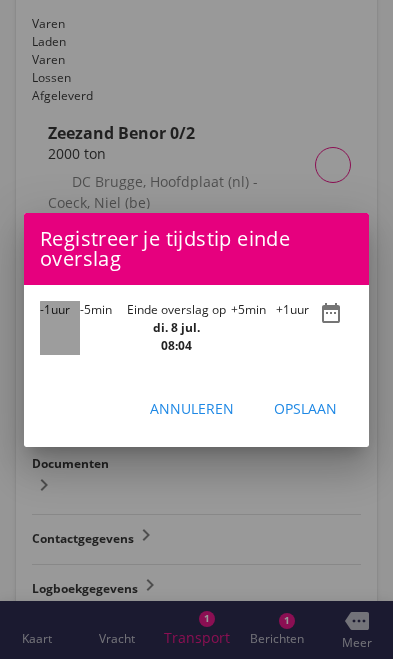 click on "-1  uur" at bounding box center [60, 328] 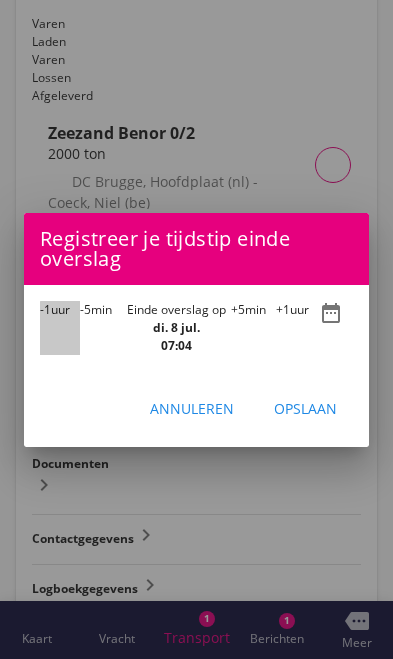 click on "-1  uur" at bounding box center [60, 328] 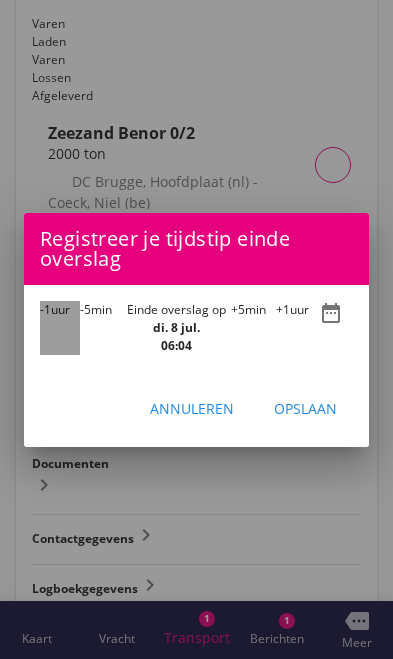 click on "-1  uur" at bounding box center (60, 328) 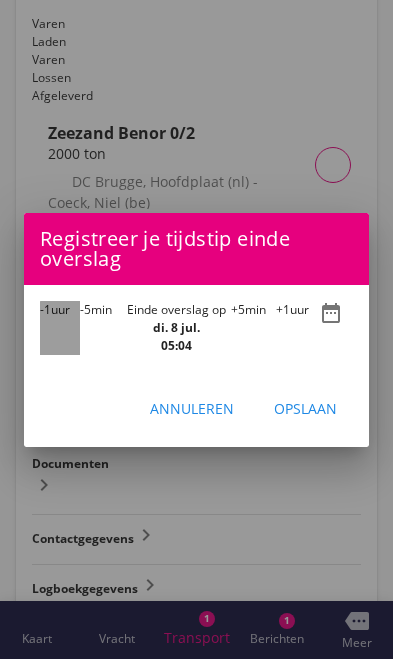 click on "-1  uur" at bounding box center (60, 328) 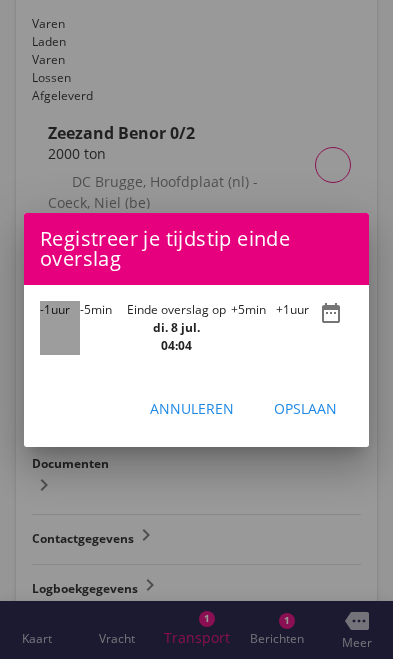 click on "-1  uur" at bounding box center [60, 328] 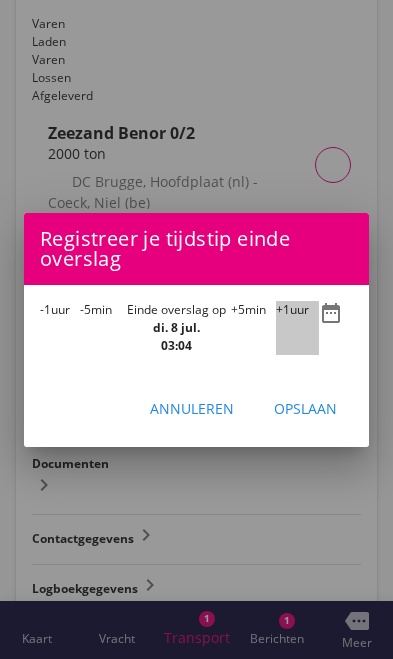 click on "+1  uur" at bounding box center (297, 328) 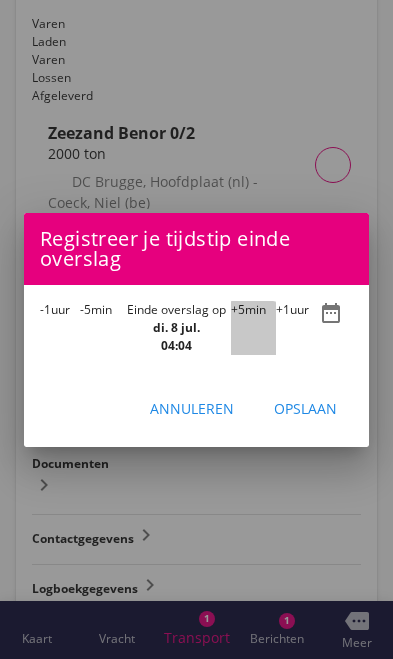 click on "+5  min" at bounding box center (253, 328) 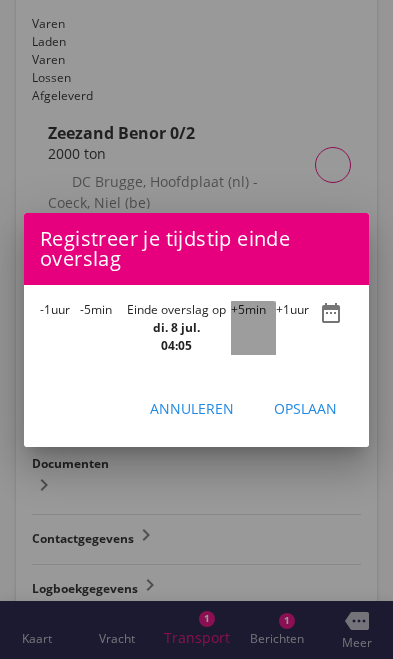 click on "+5  min" at bounding box center [253, 328] 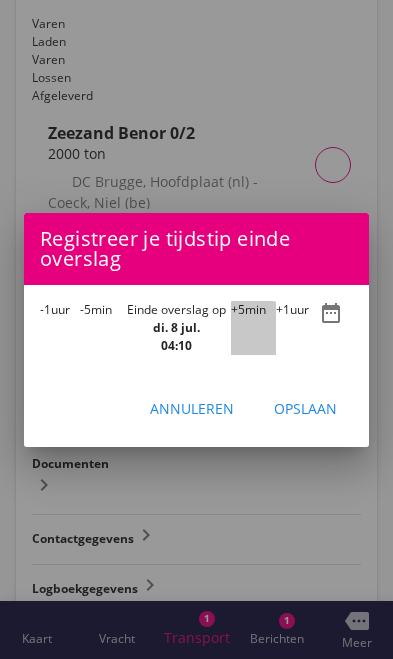 click on "+5  min" at bounding box center [253, 328] 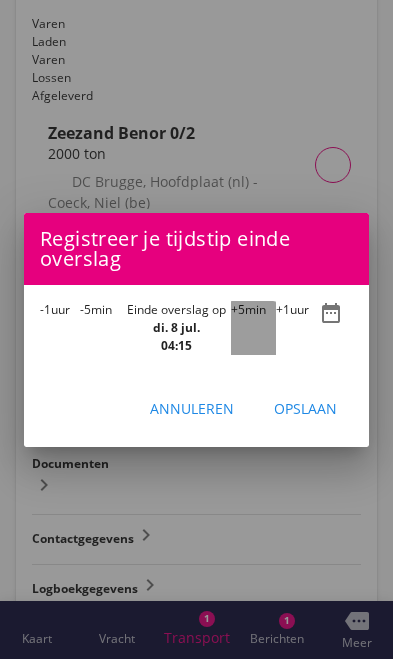 click on "+5  min" at bounding box center [253, 328] 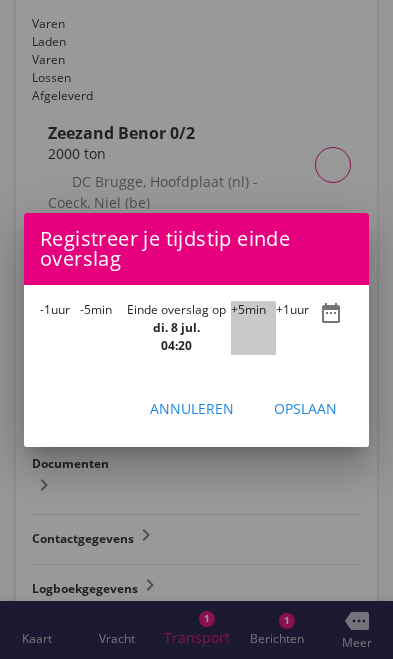 click on "+5  min" at bounding box center (253, 328) 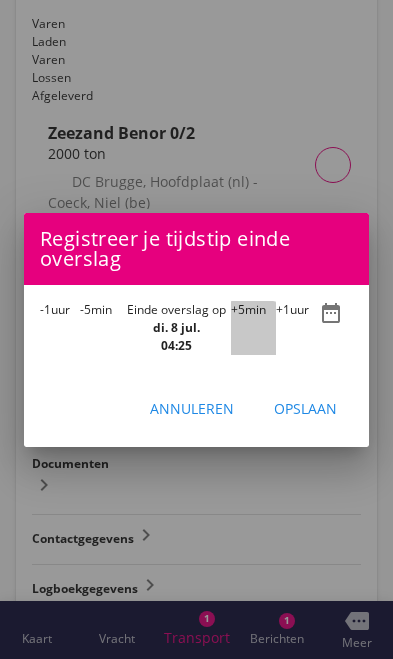click on "+5  min" at bounding box center [253, 328] 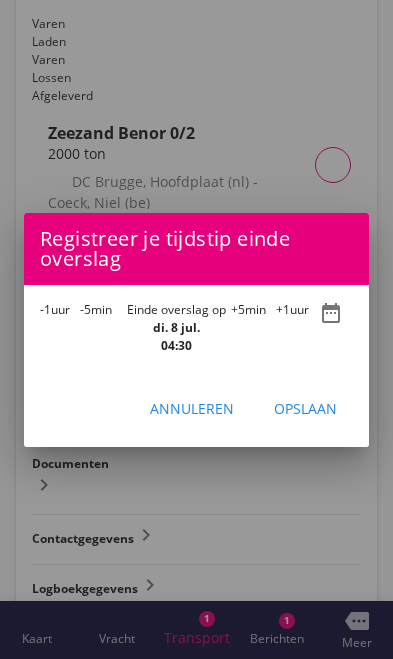 click on "Opslaan" at bounding box center (305, 408) 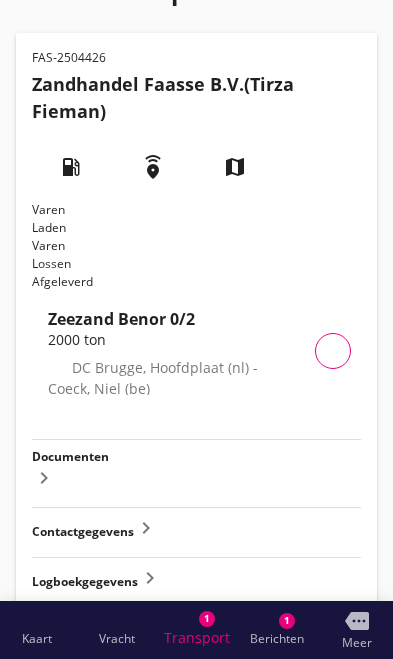 click on "keyboard_arrow_right" at bounding box center [44, 478] 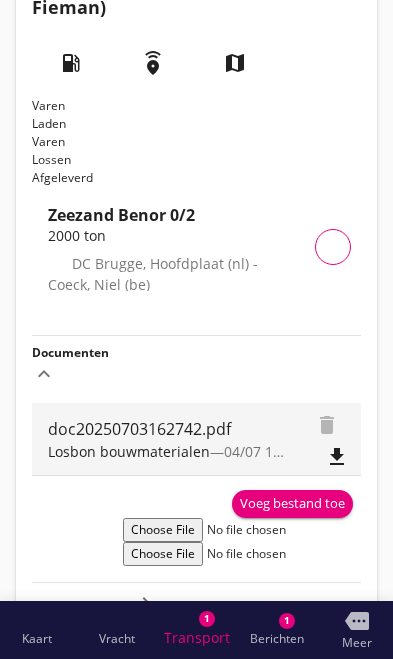 scroll, scrollTop: 168, scrollLeft: 0, axis: vertical 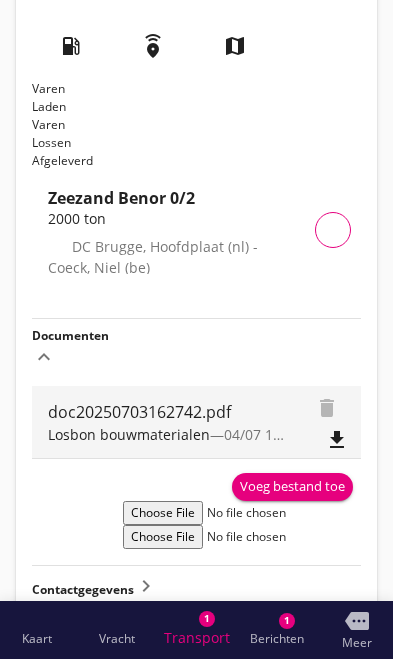 click on "file_download" at bounding box center [337, 440] 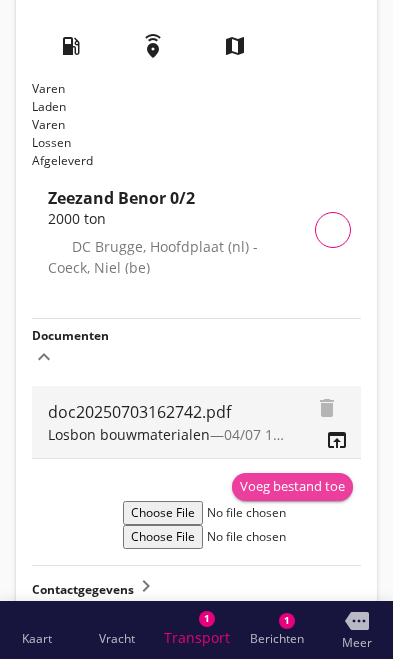 click on "Voeg bestand toe" at bounding box center [292, 487] 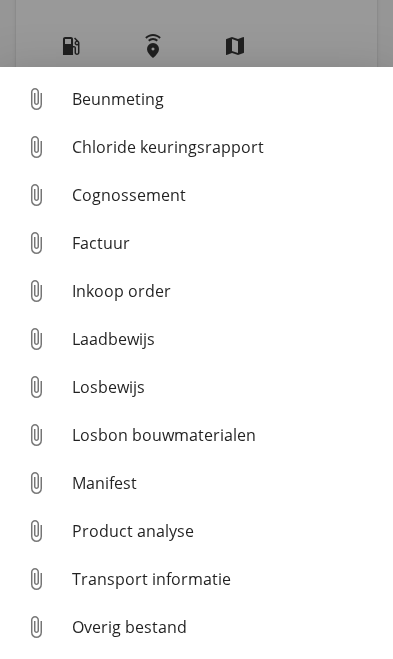 click on "Losbon bouwmaterialen" at bounding box center (224, 99) 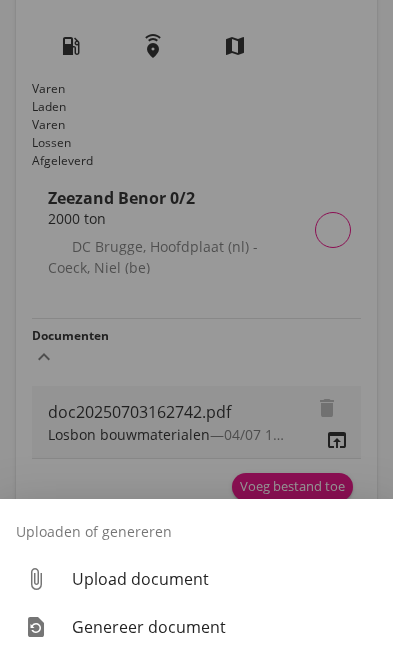 click on "Genereer document" at bounding box center (224, 627) 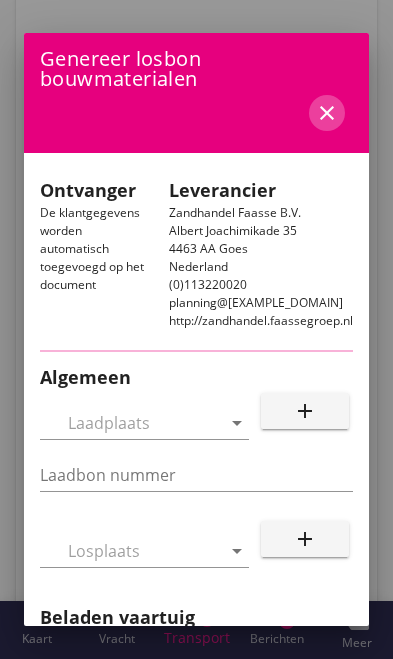 click on "close" at bounding box center [327, 113] 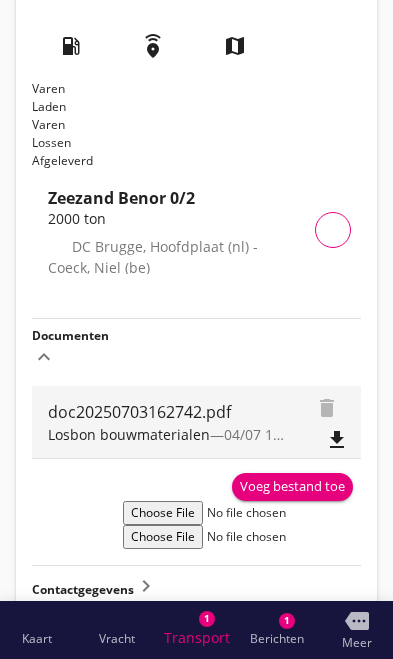 click on "Voeg bestand toe" at bounding box center (292, 487) 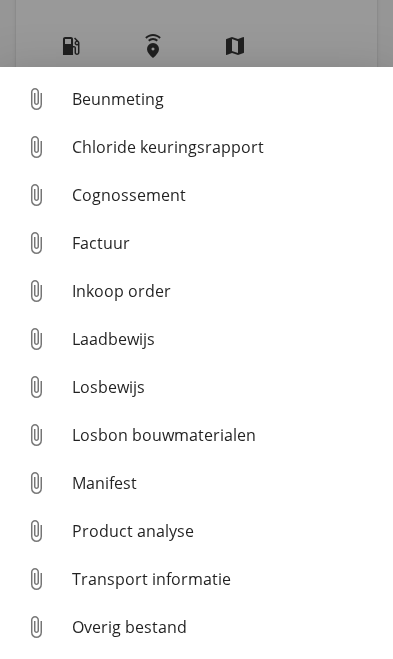 click on "Losbon bouwmaterialen" at bounding box center [224, 99] 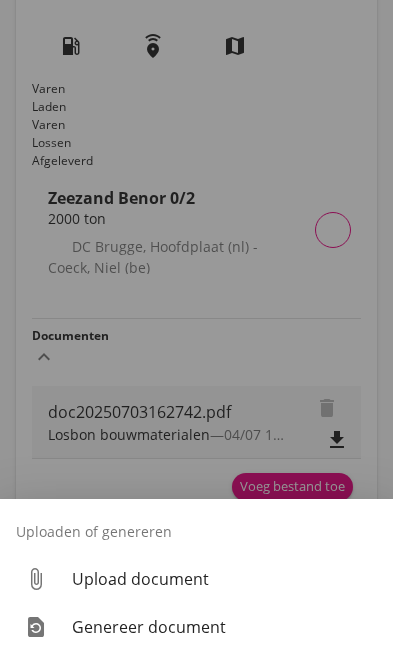 click on "Upload document" at bounding box center [224, 579] 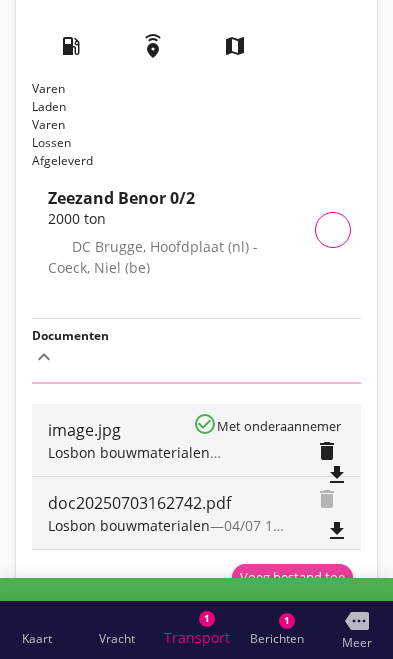 click on "Voeg bestand toe" at bounding box center (292, 578) 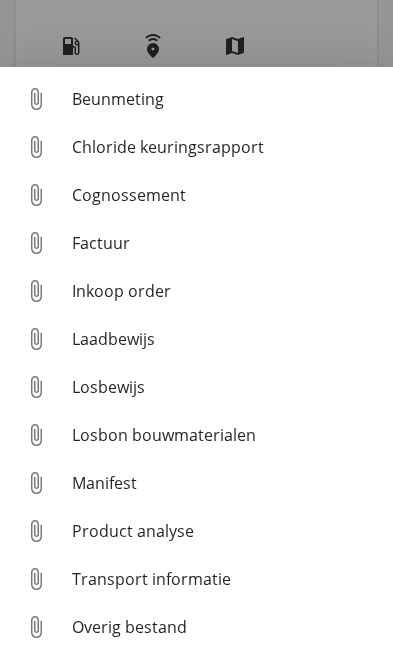 click on "Laadbewijs" at bounding box center [224, 99] 